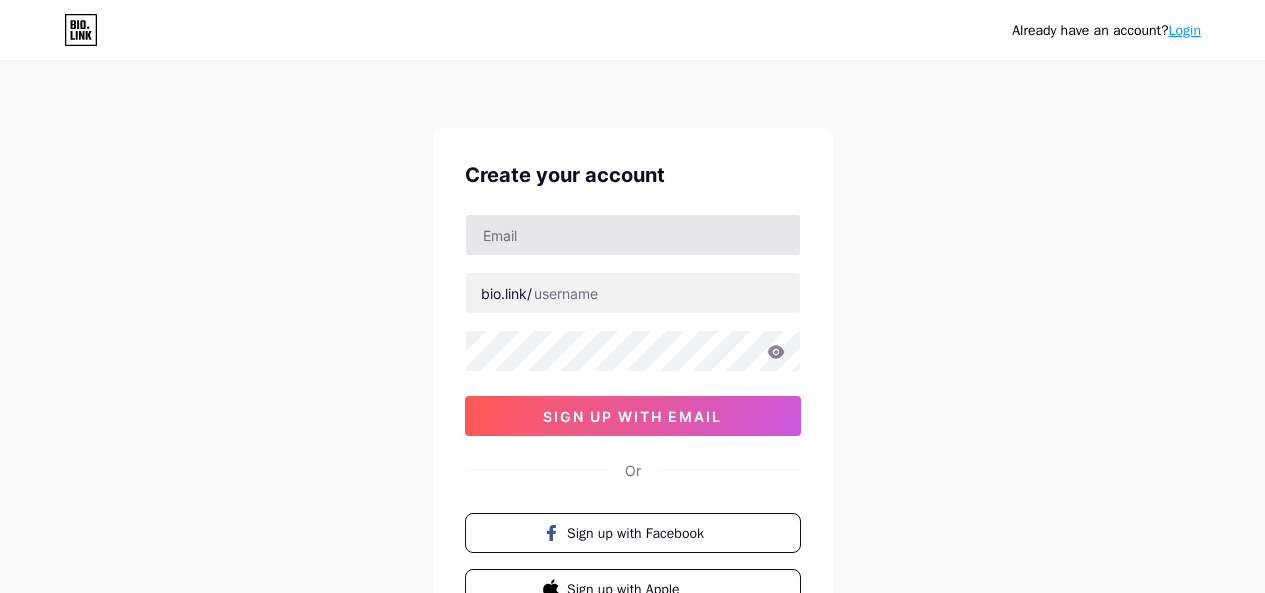 scroll, scrollTop: 0, scrollLeft: 0, axis: both 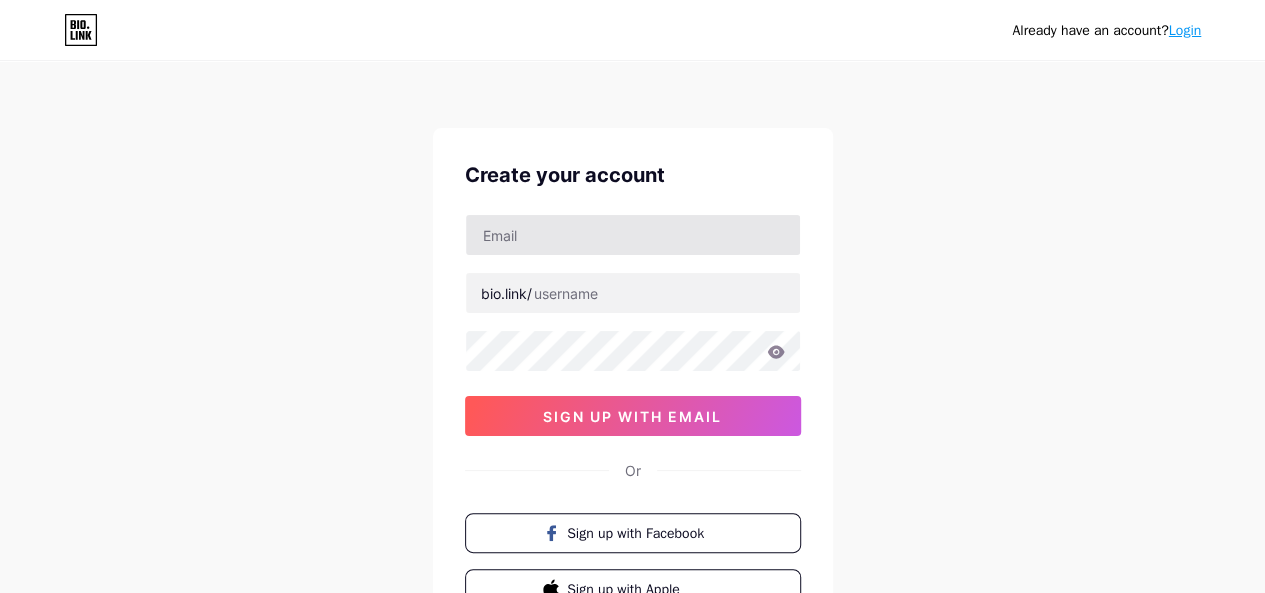 type on "kwre@[EMAIL]" 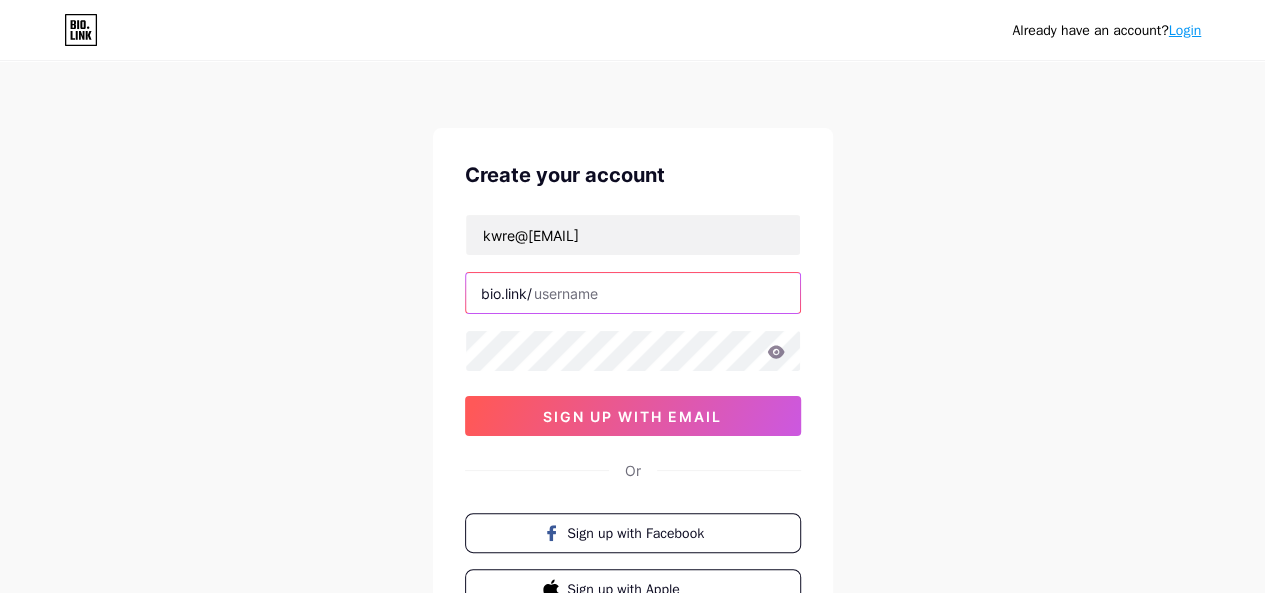 click at bounding box center (633, 293) 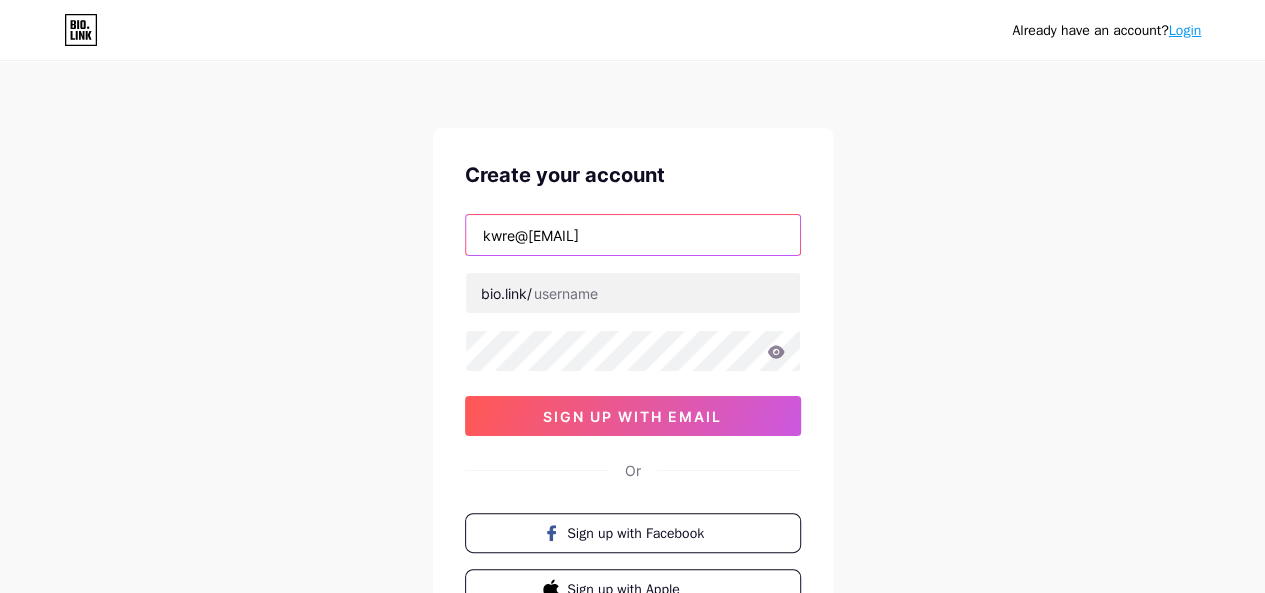 drag, startPoint x: 526, startPoint y: 234, endPoint x: 506, endPoint y: 237, distance: 20.22375 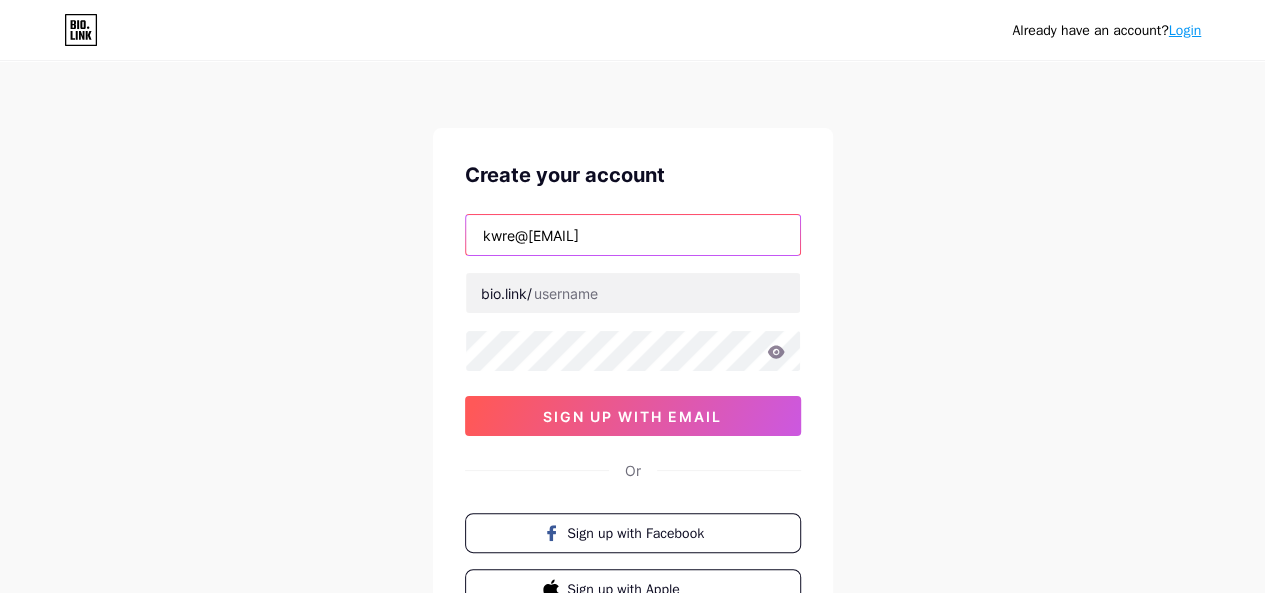drag, startPoint x: 497, startPoint y: 235, endPoint x: 528, endPoint y: 234, distance: 31.016125 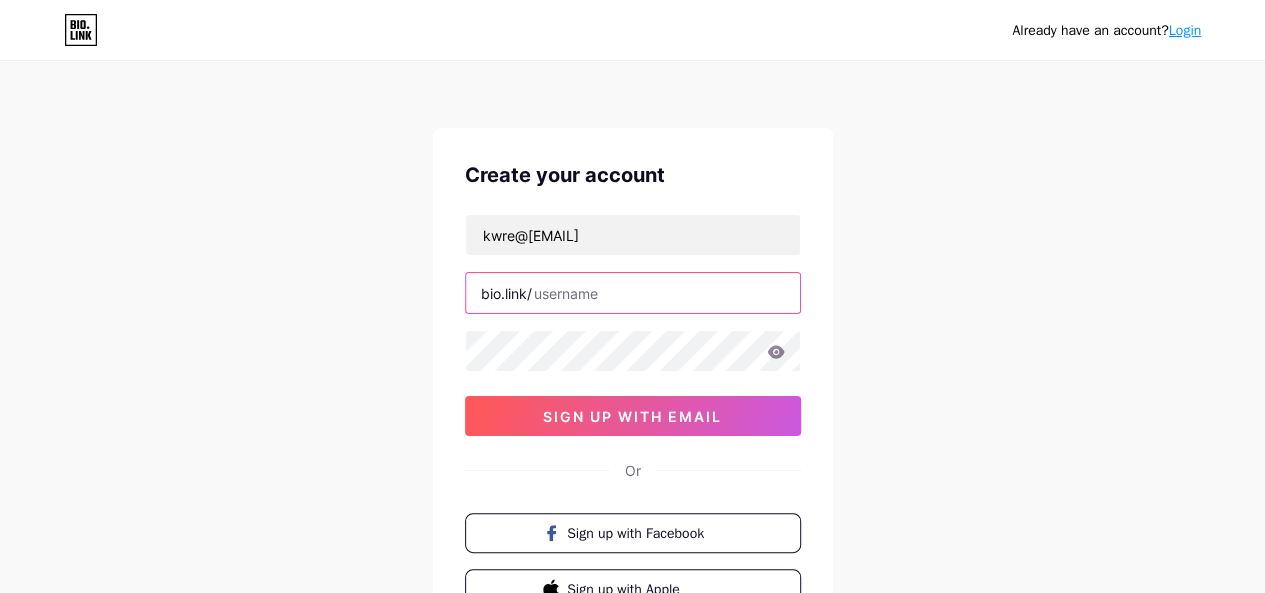 click at bounding box center (633, 293) 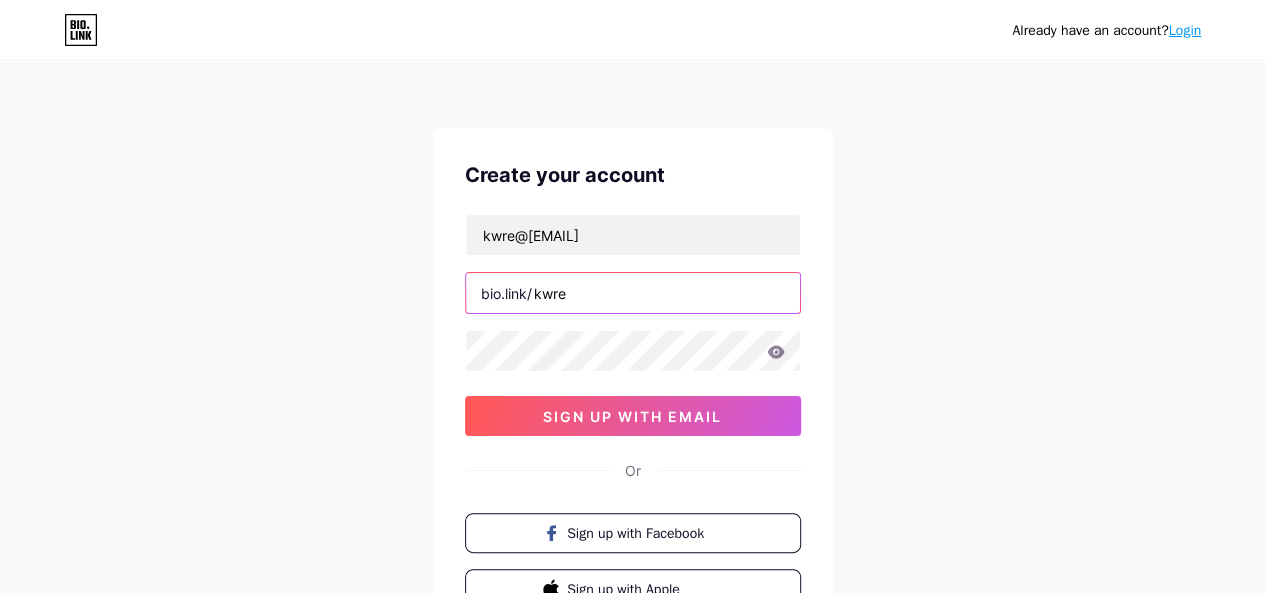 type on "kwre" 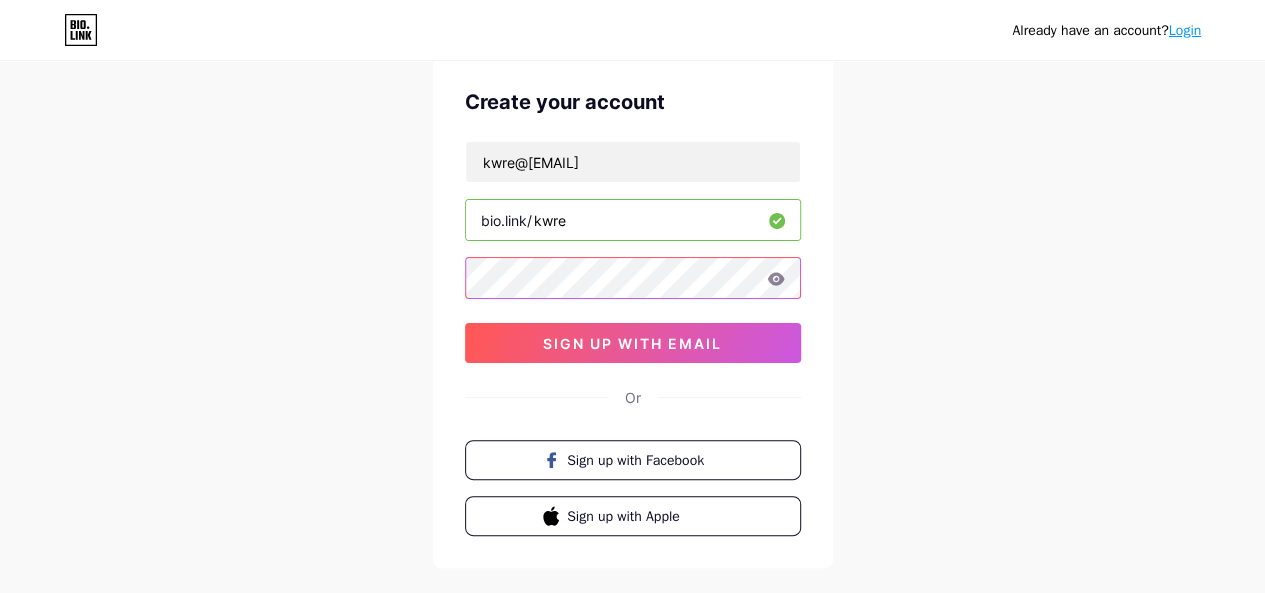 scroll, scrollTop: 74, scrollLeft: 0, axis: vertical 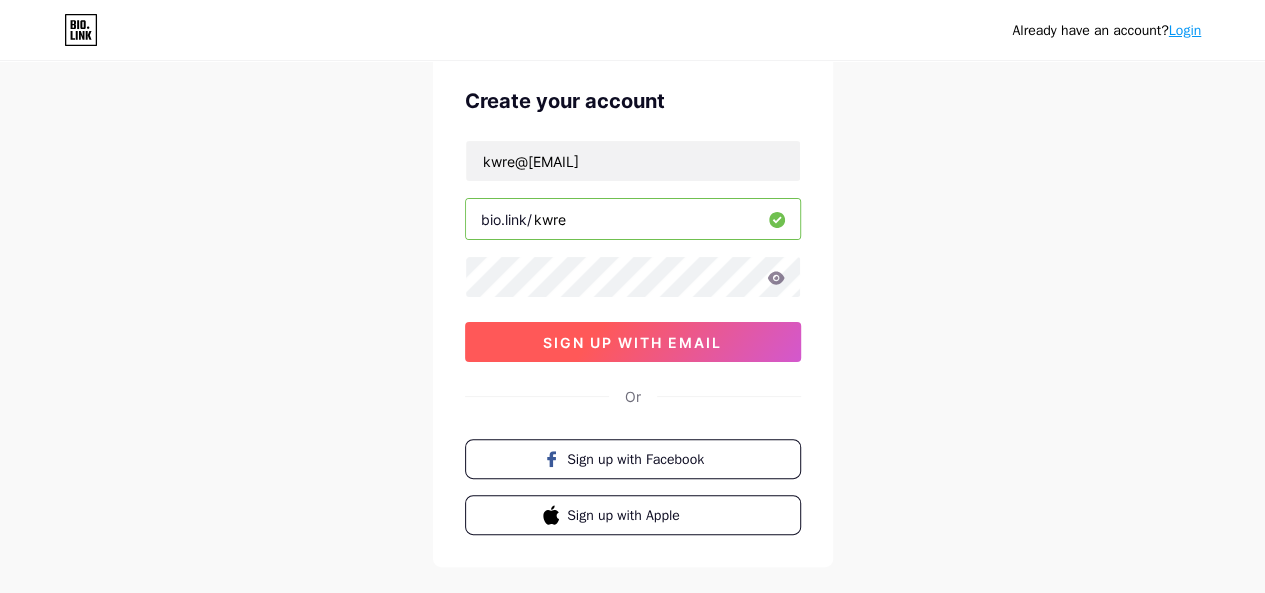 click on "sign up with email" at bounding box center [632, 342] 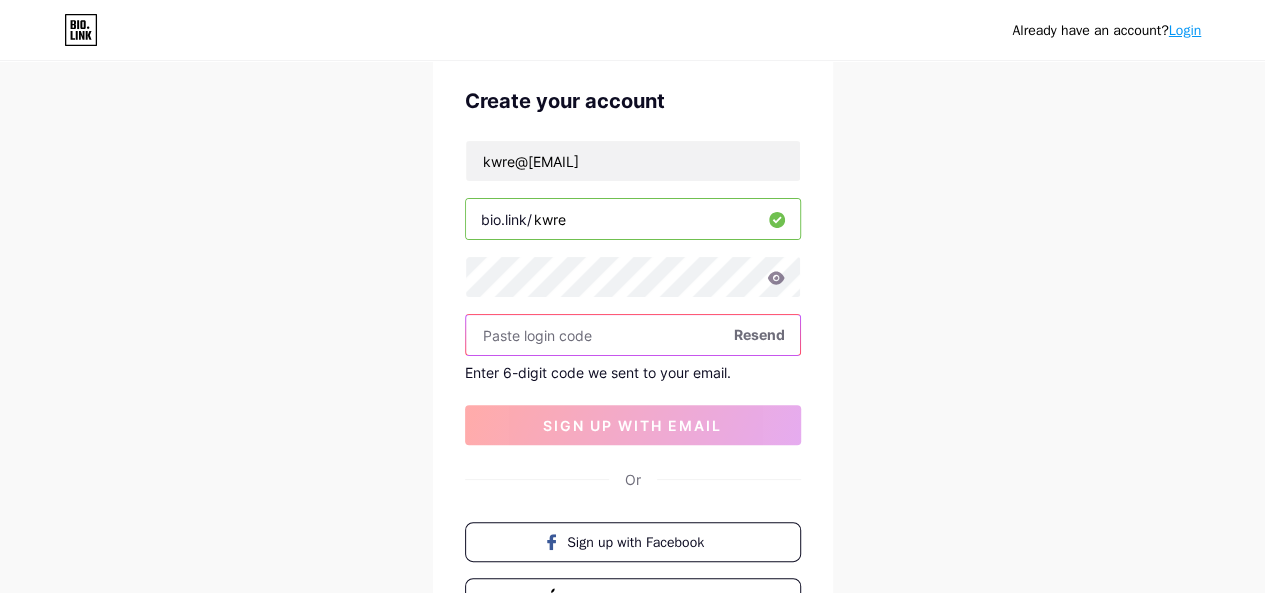 paste on "342830" 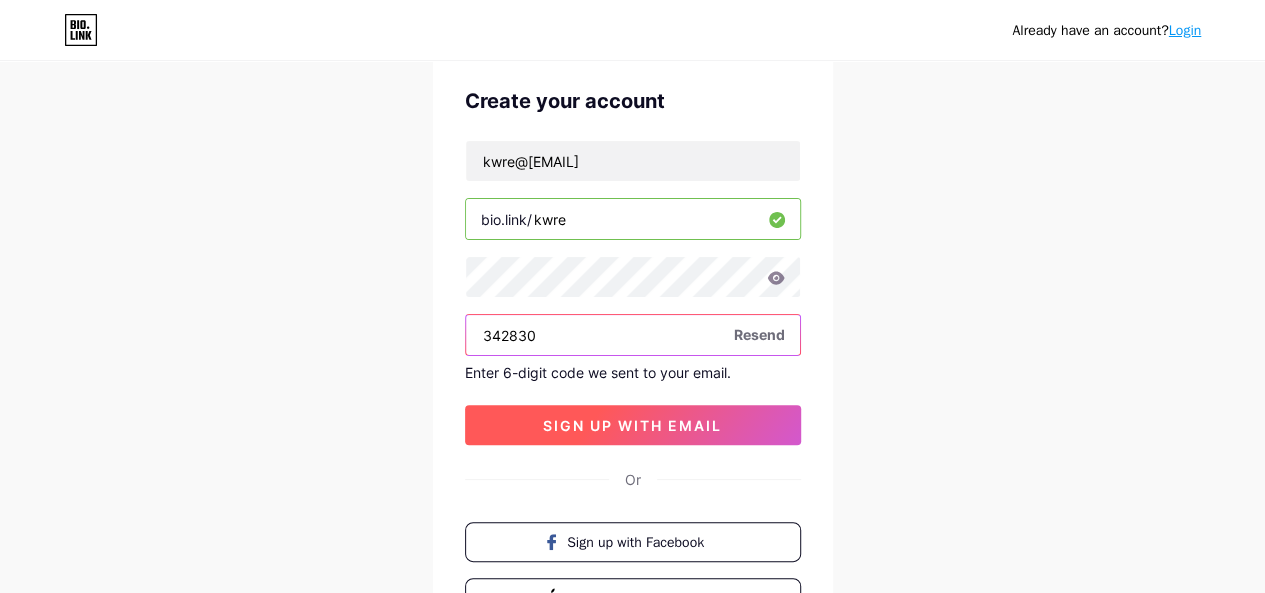 type on "342830" 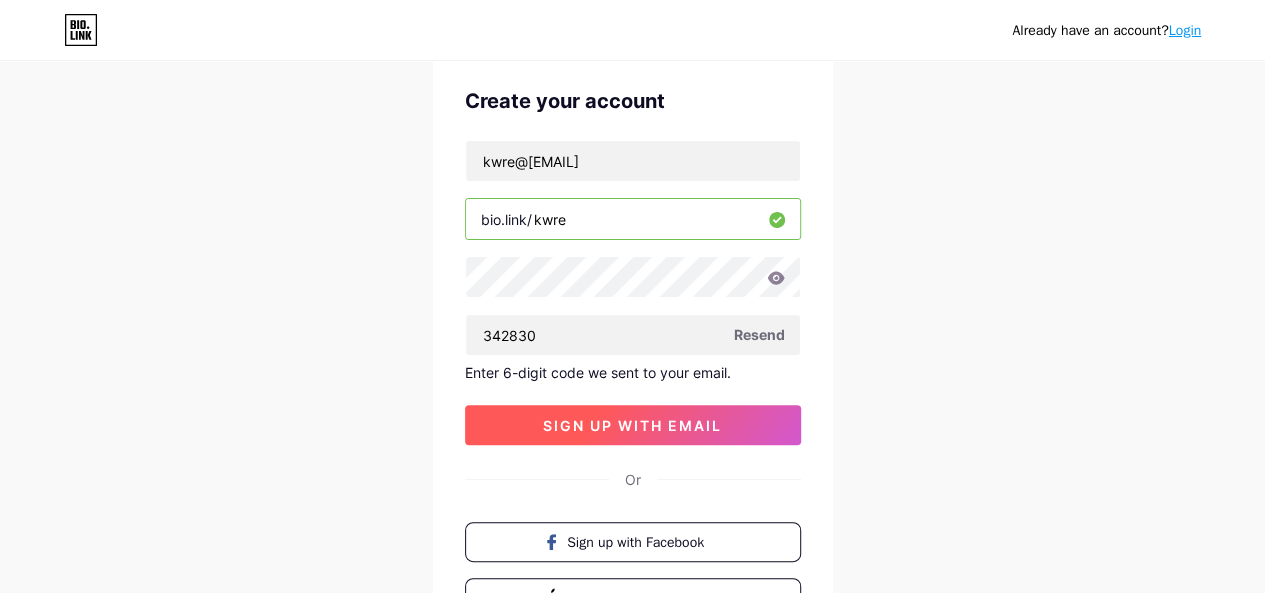 click on "sign up with email" at bounding box center (633, 425) 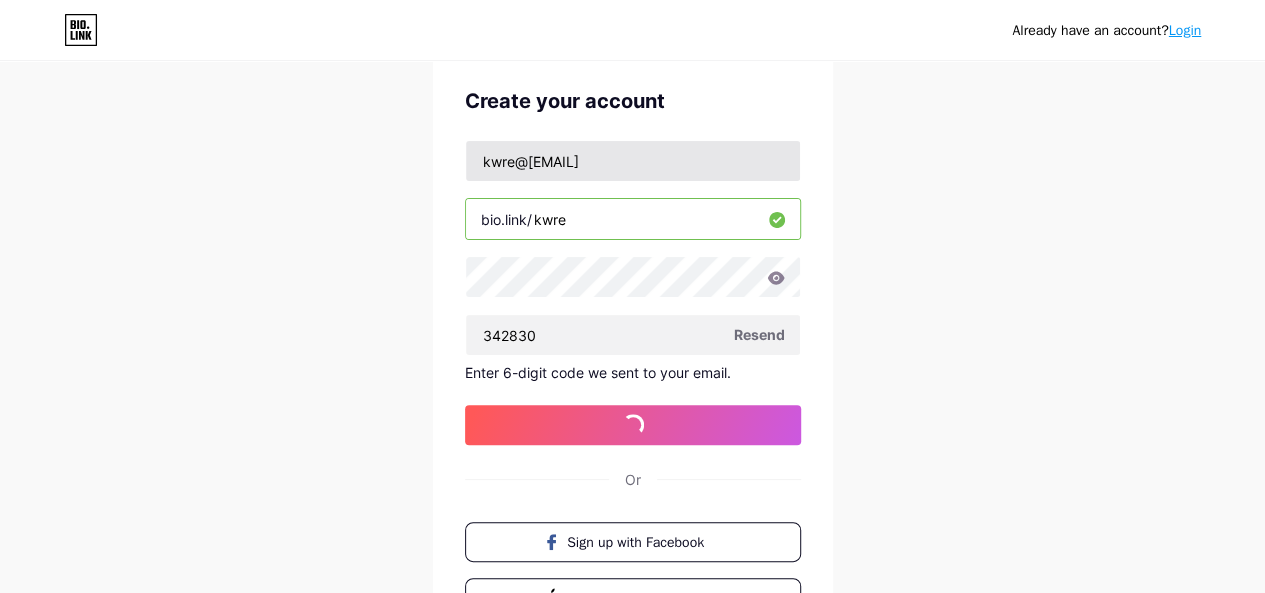 scroll, scrollTop: 0, scrollLeft: 0, axis: both 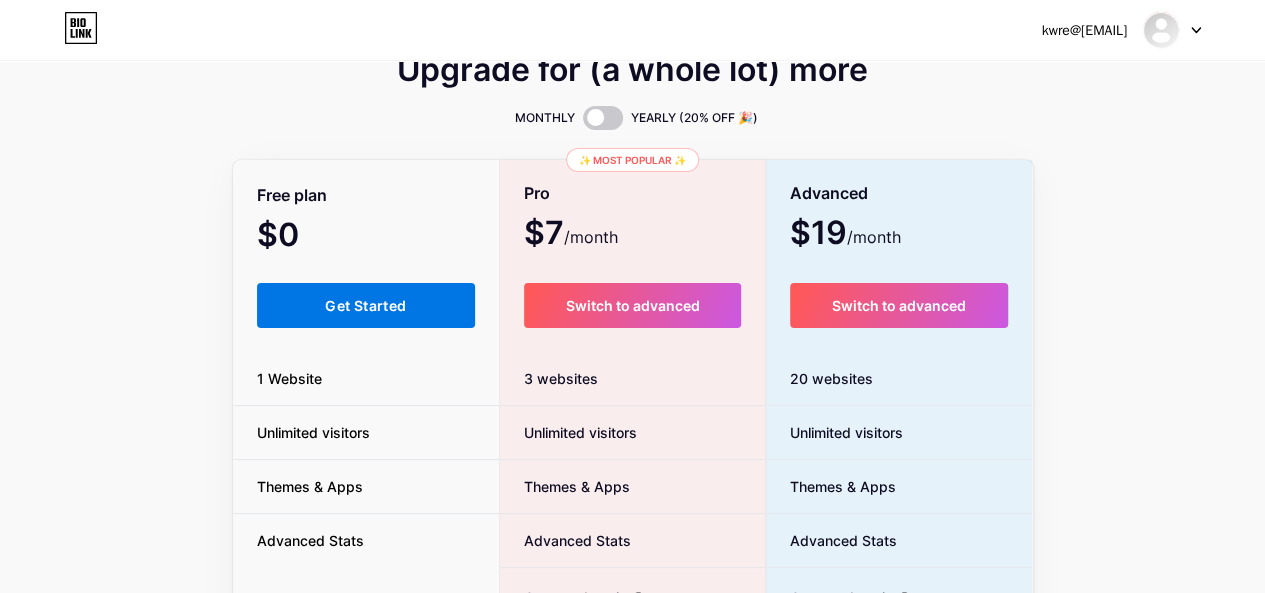 click on "Get Started" at bounding box center [365, 305] 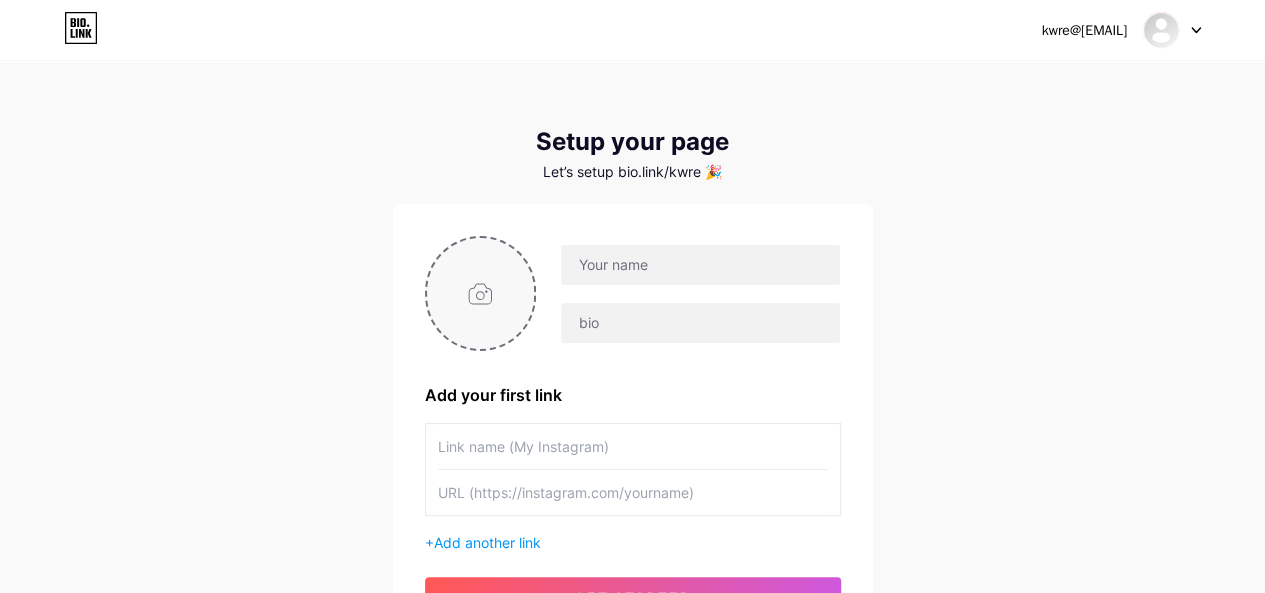 click at bounding box center (481, 293) 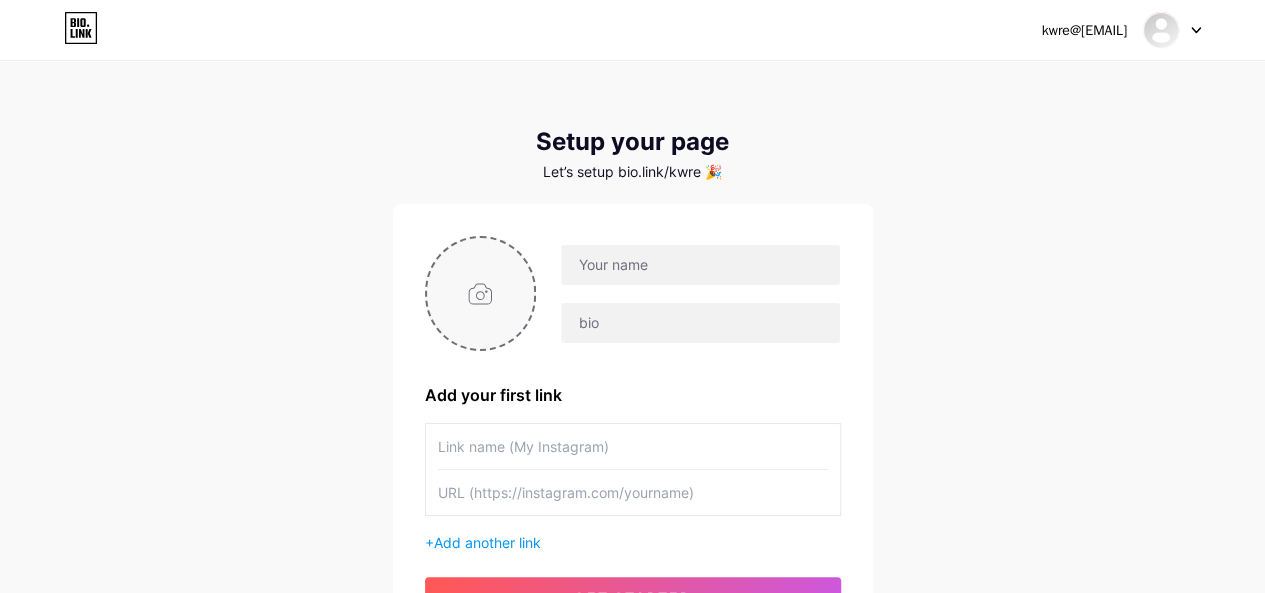 type on "C:\fakepath\Horz_Color-1-1.jpg" 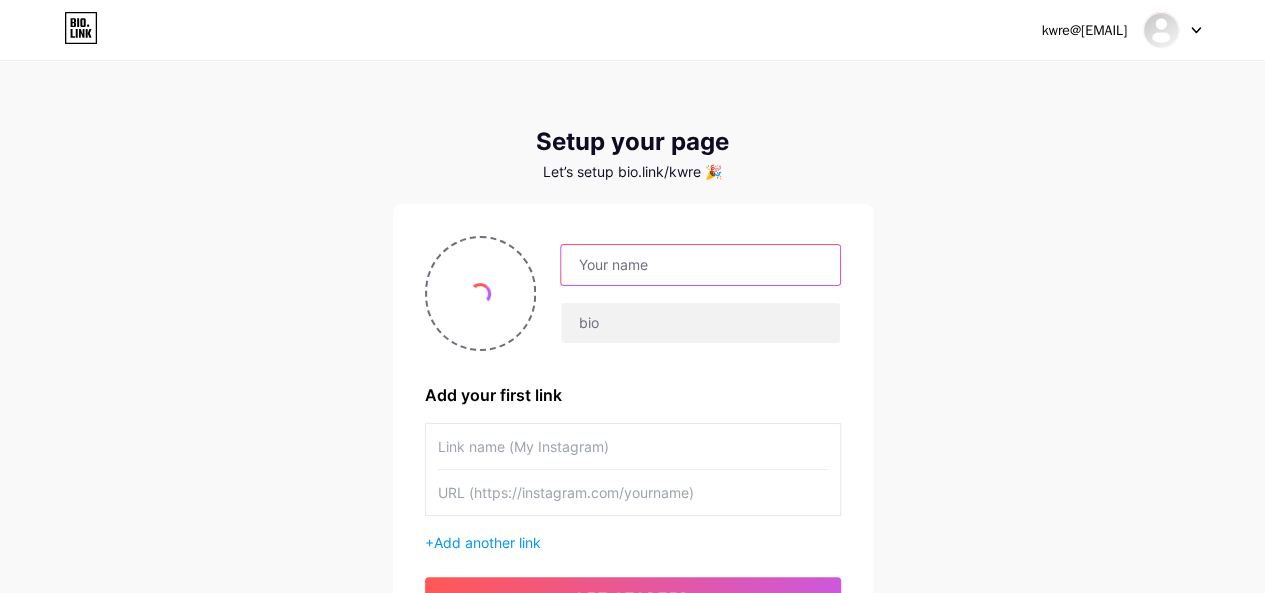 click at bounding box center [700, 265] 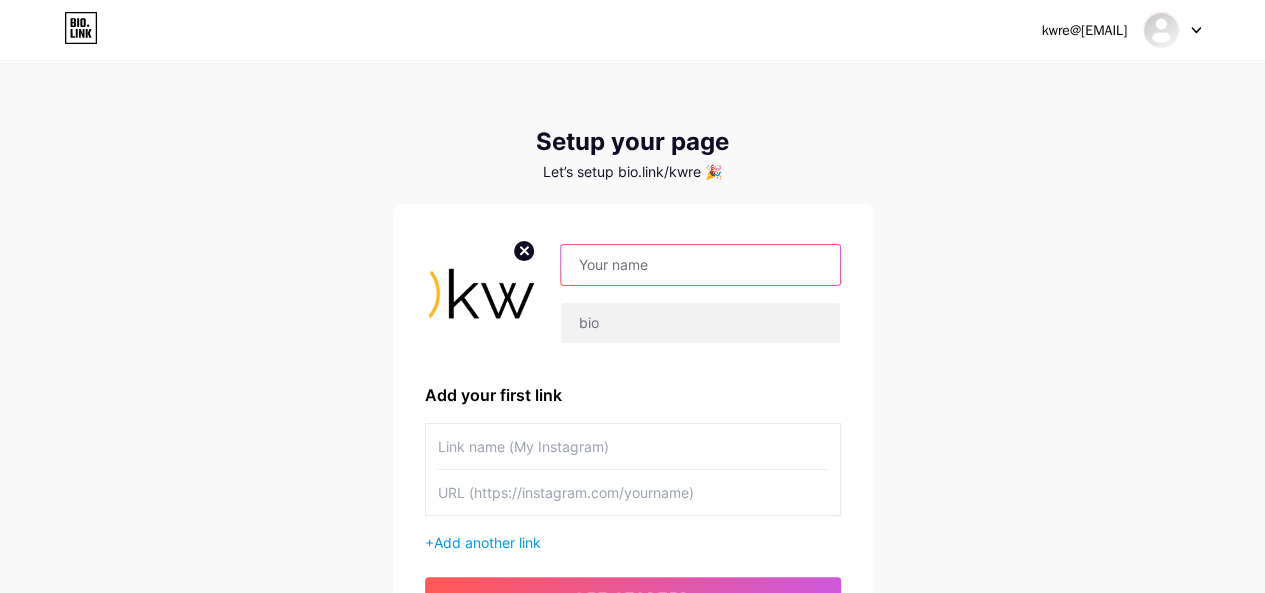 paste on "KW Renewable Engineering" 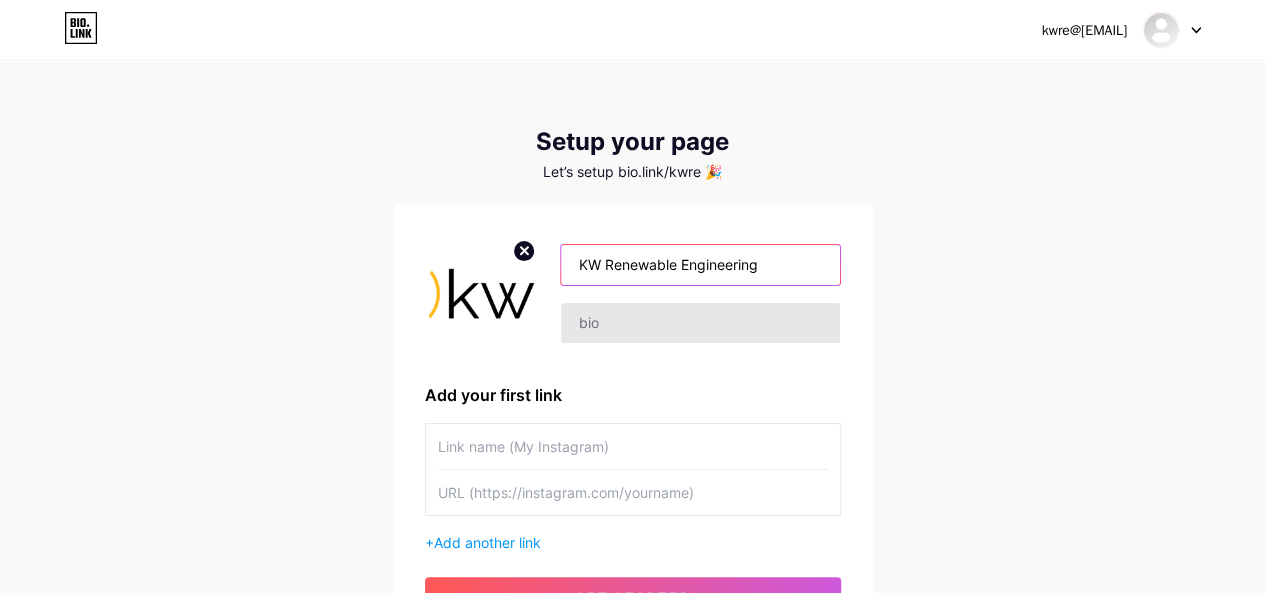 type on "KW Renewable Engineering" 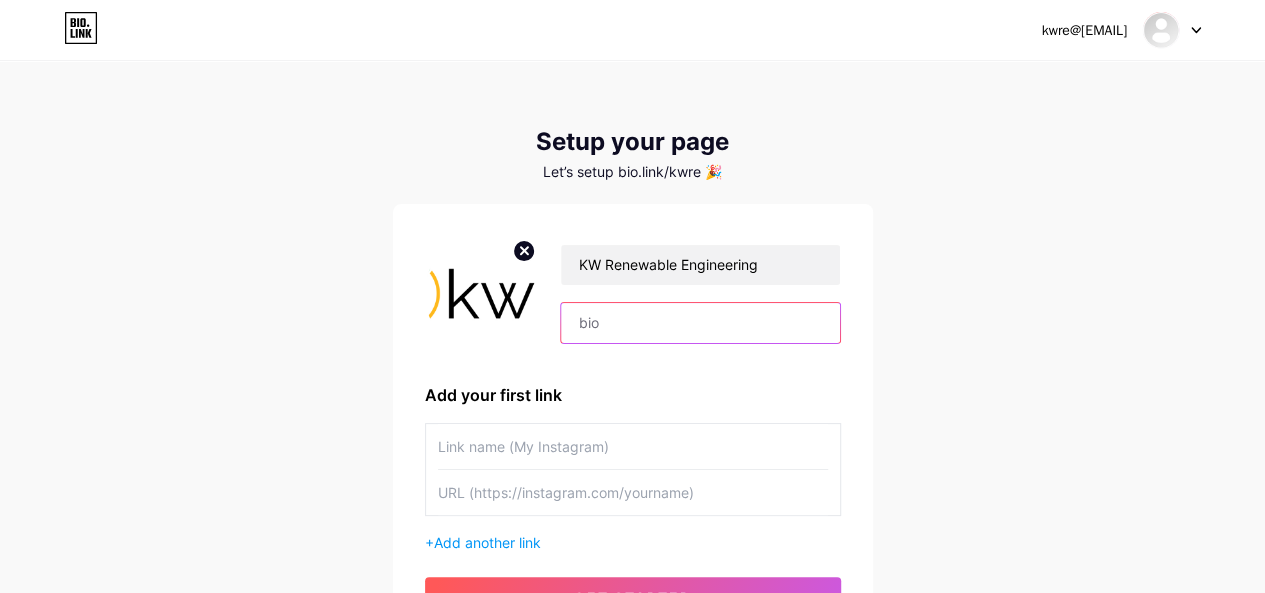 click at bounding box center [700, 323] 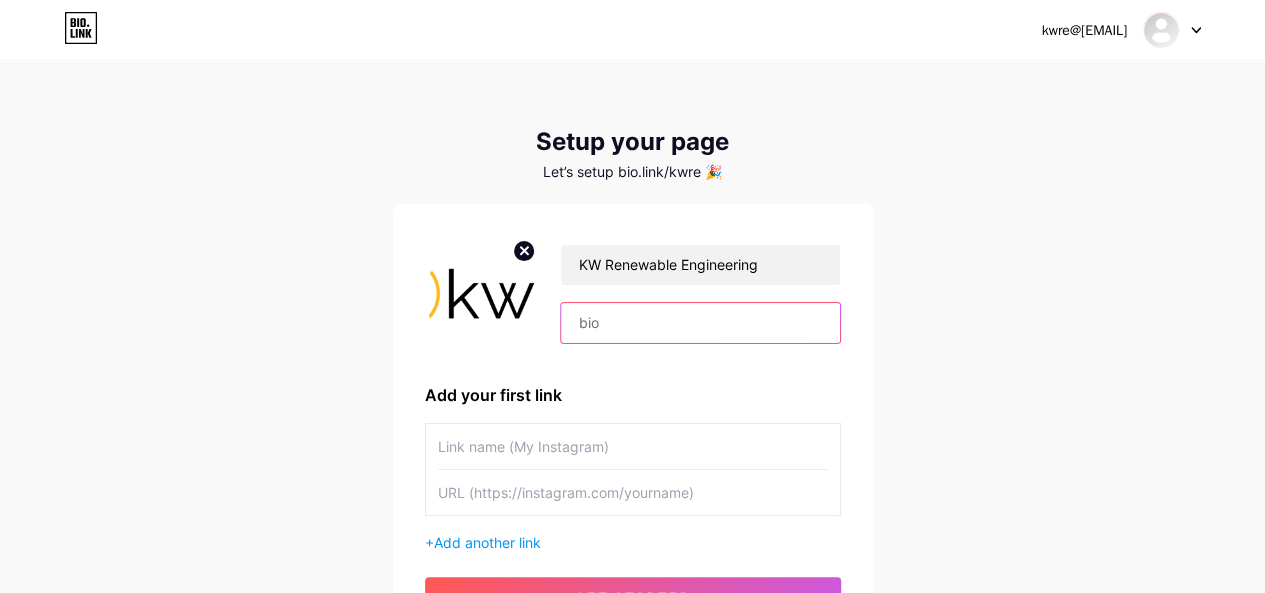 click at bounding box center [700, 323] 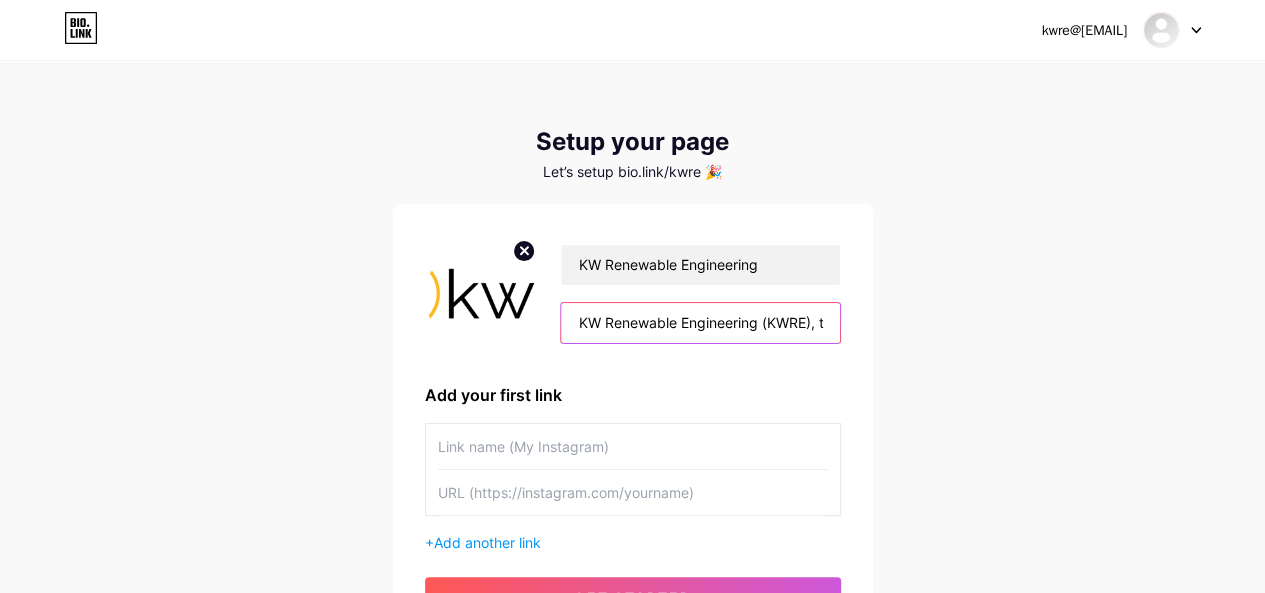 scroll, scrollTop: 0, scrollLeft: 3138, axis: horizontal 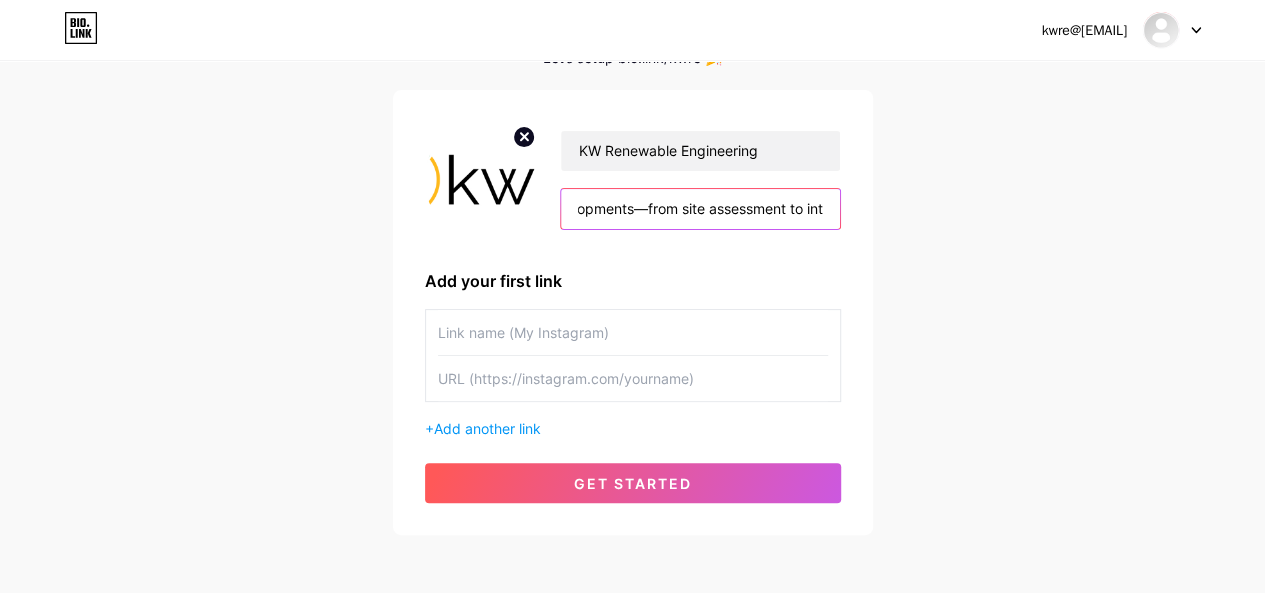 type on "KW Renewable Engineering (KWRE), the renewable‑energy design affiliate of Kier + Wright, offers integrated, end‑to‑end engineering and project management services for utility‑scale solar, wind farms, battery storage and distributed generation. With licensed operations in 28 U.S. states, KWRE combines civil, electrical, structural, hydrological engineering, land surveying and construction administration to guide clients through the entire lifecycle of renewable energy developments—from site assessment to int" 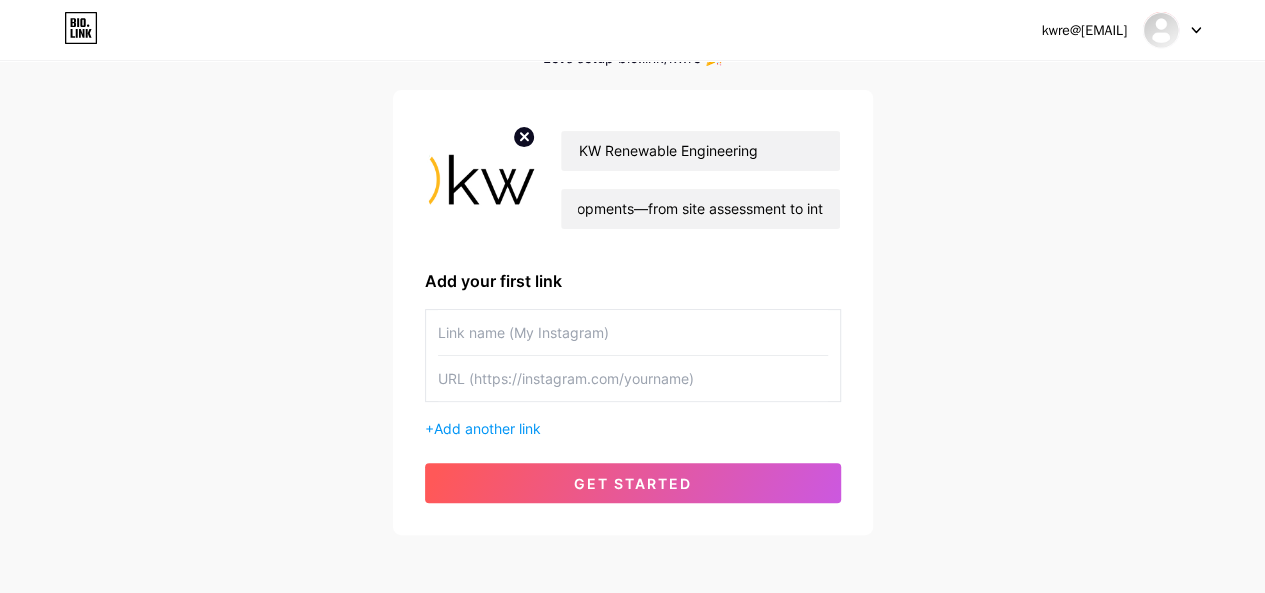 scroll, scrollTop: 0, scrollLeft: 0, axis: both 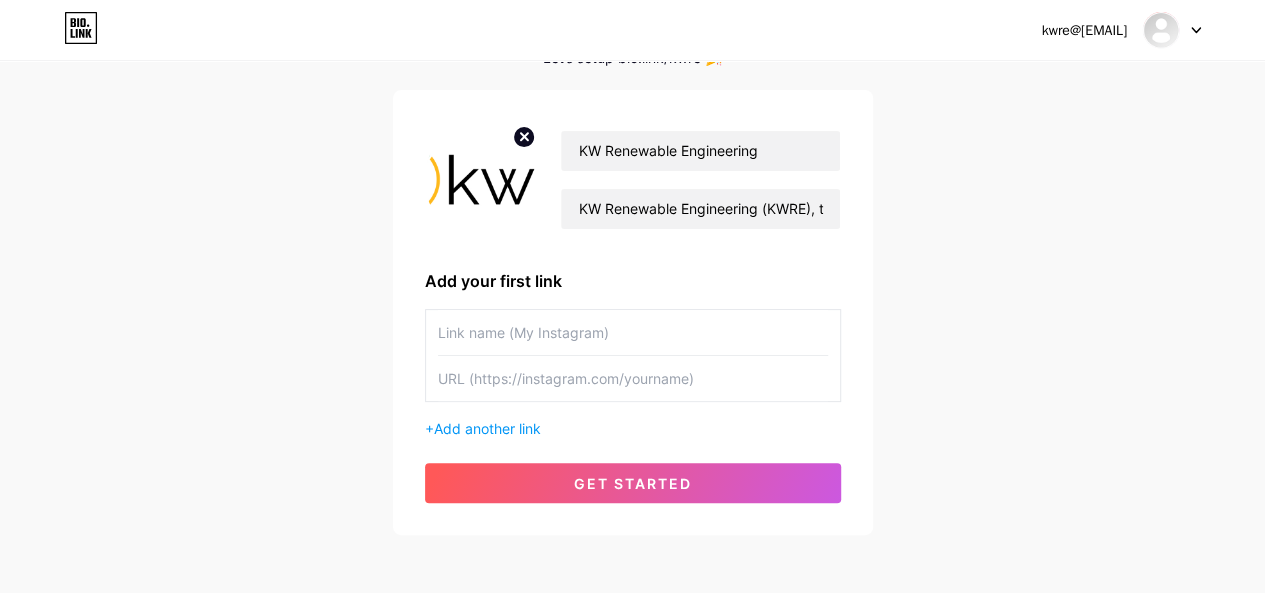 click at bounding box center [633, 332] 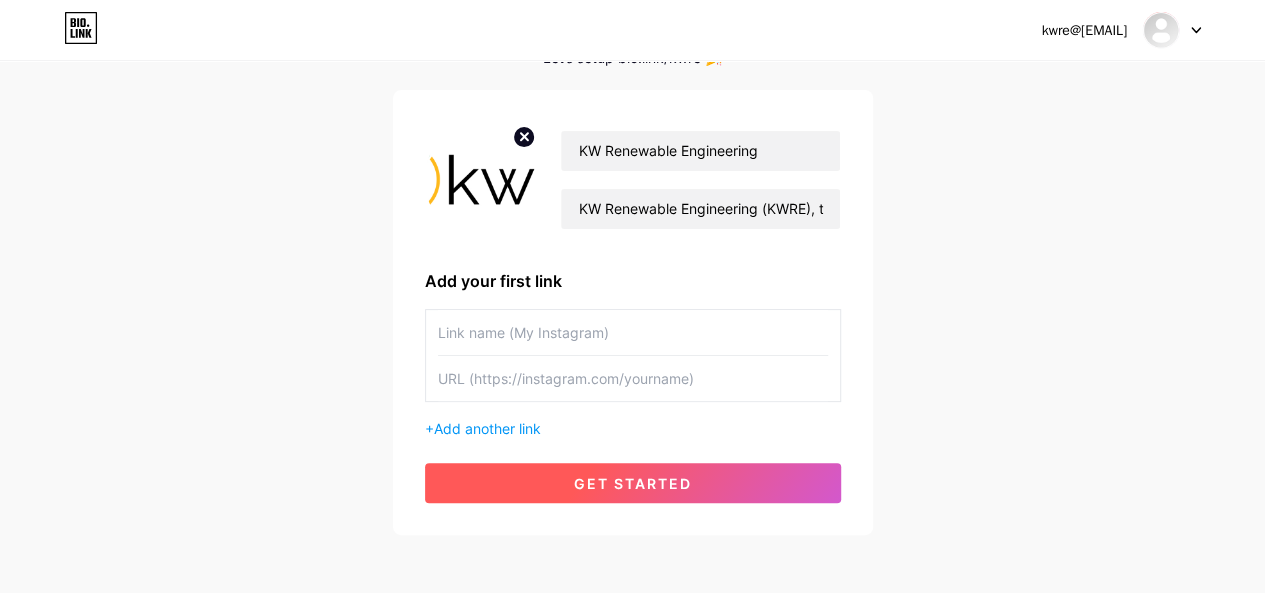 click on "get started" at bounding box center (633, 483) 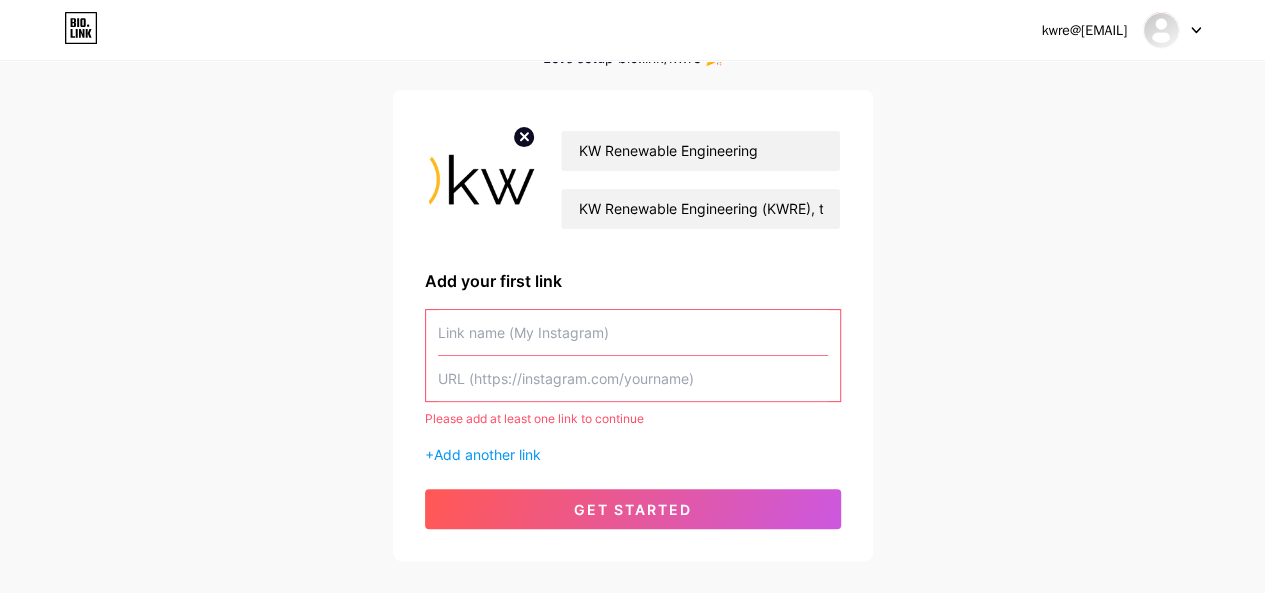 click at bounding box center [633, 332] 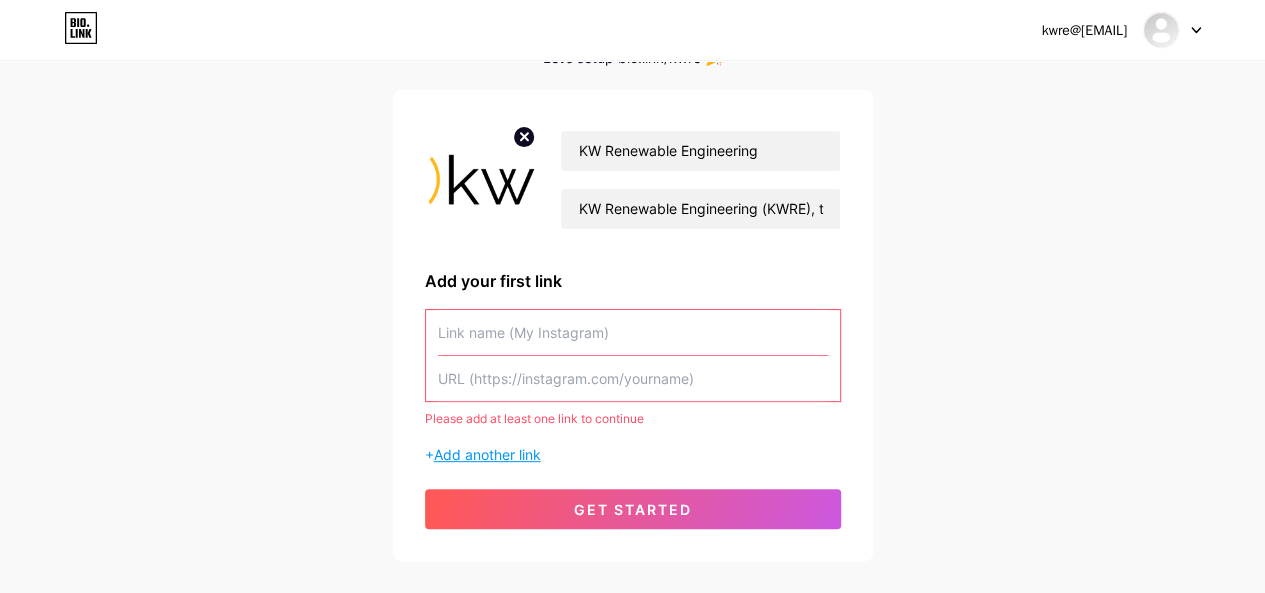 click on "Add another link" at bounding box center [487, 454] 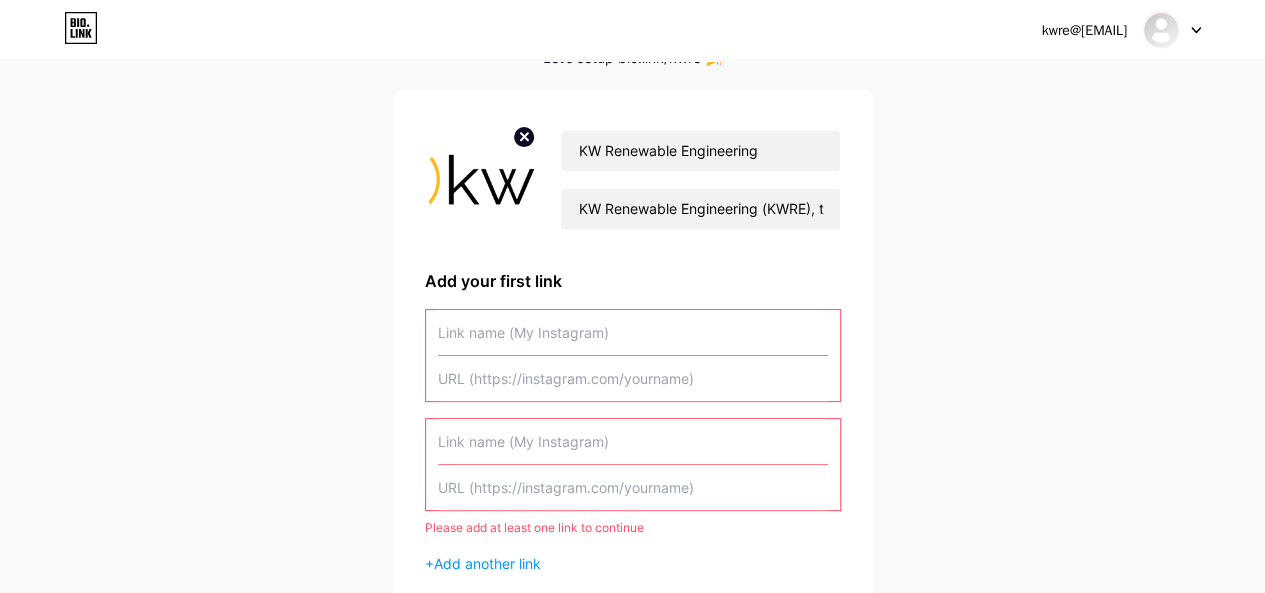 click at bounding box center (633, 332) 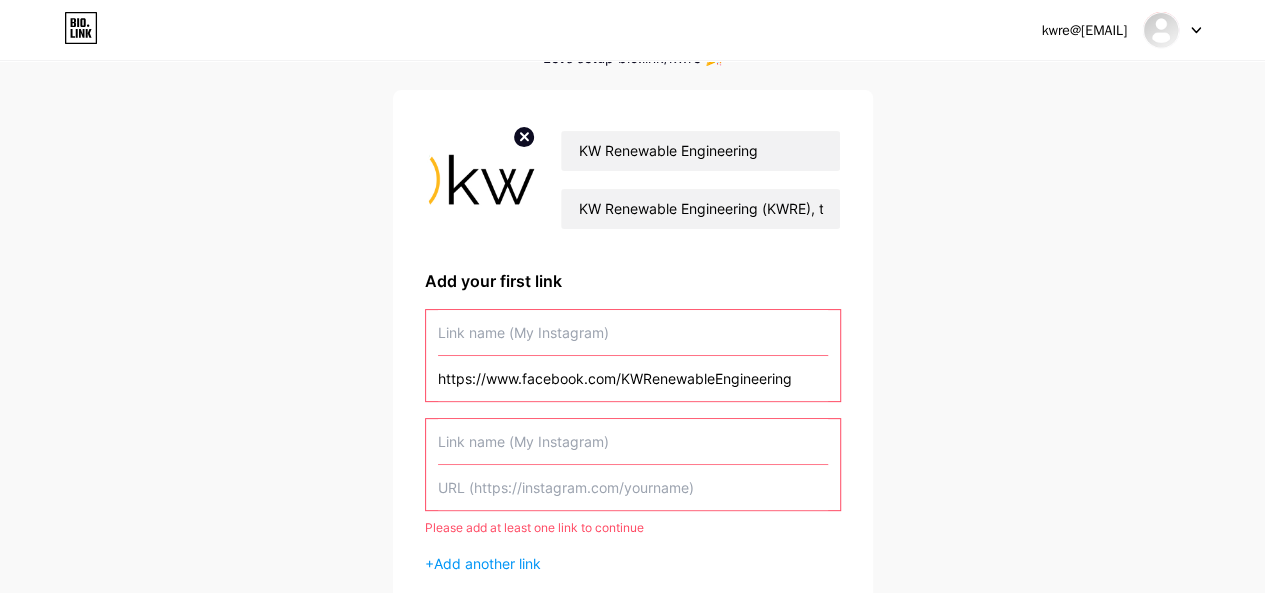 click on "https://www.facebook.com/KWRenewableEngineering" at bounding box center (633, 378) 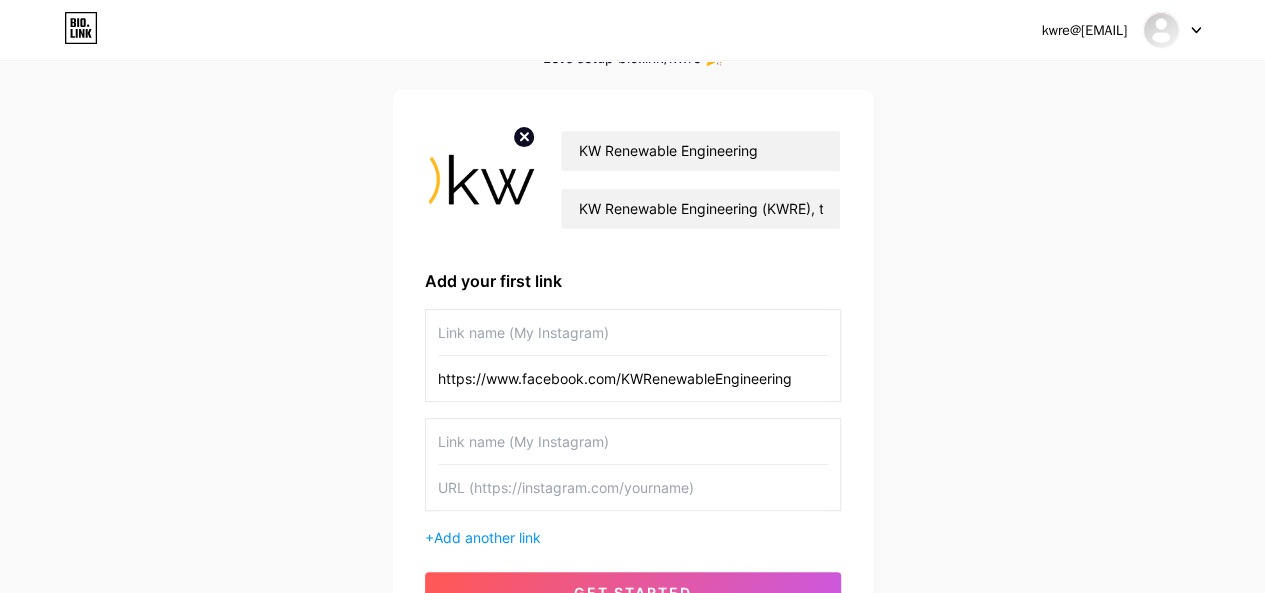 scroll, scrollTop: 306, scrollLeft: 0, axis: vertical 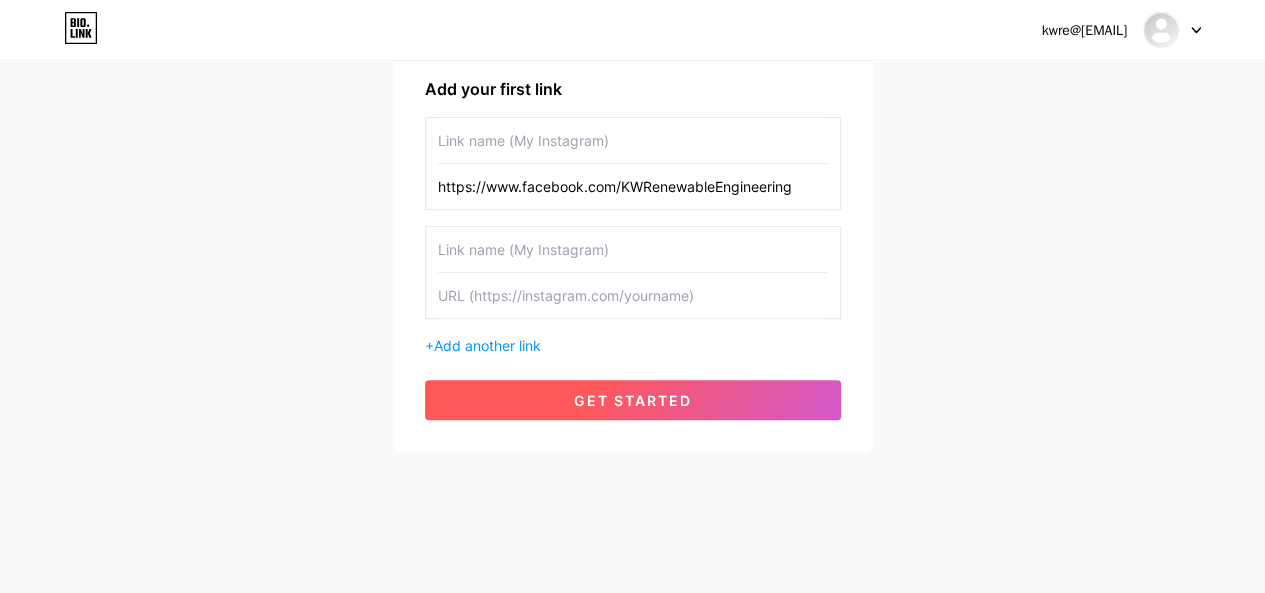 type on "https://www.facebook.com/KWRenewableEngineering" 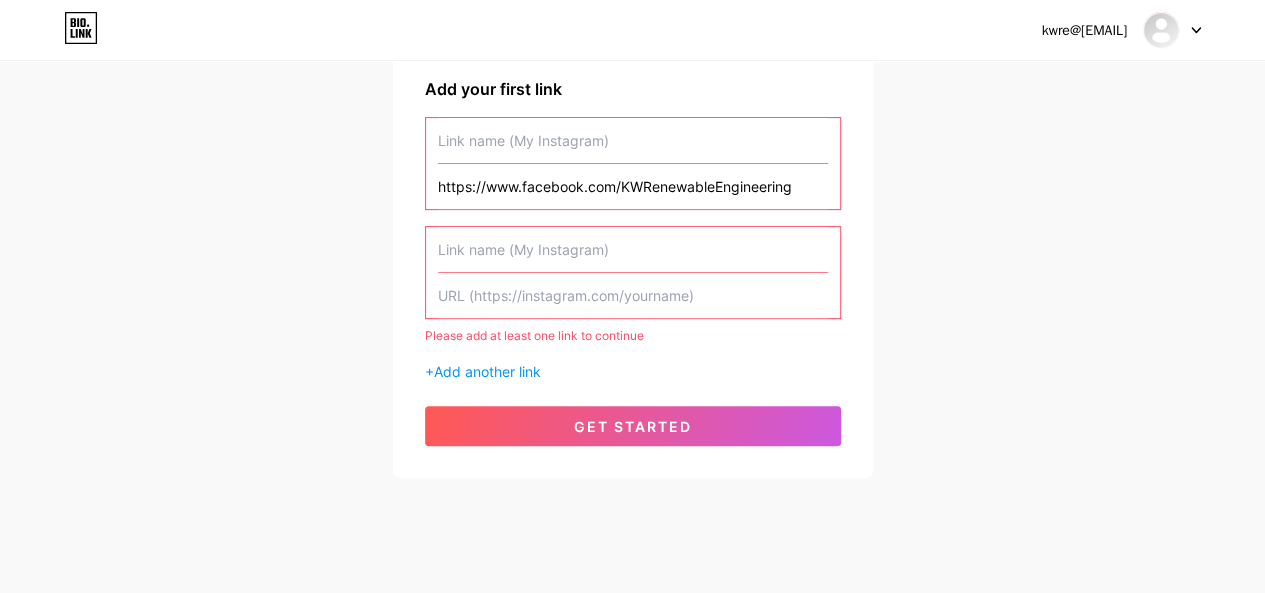 click at bounding box center [633, 249] 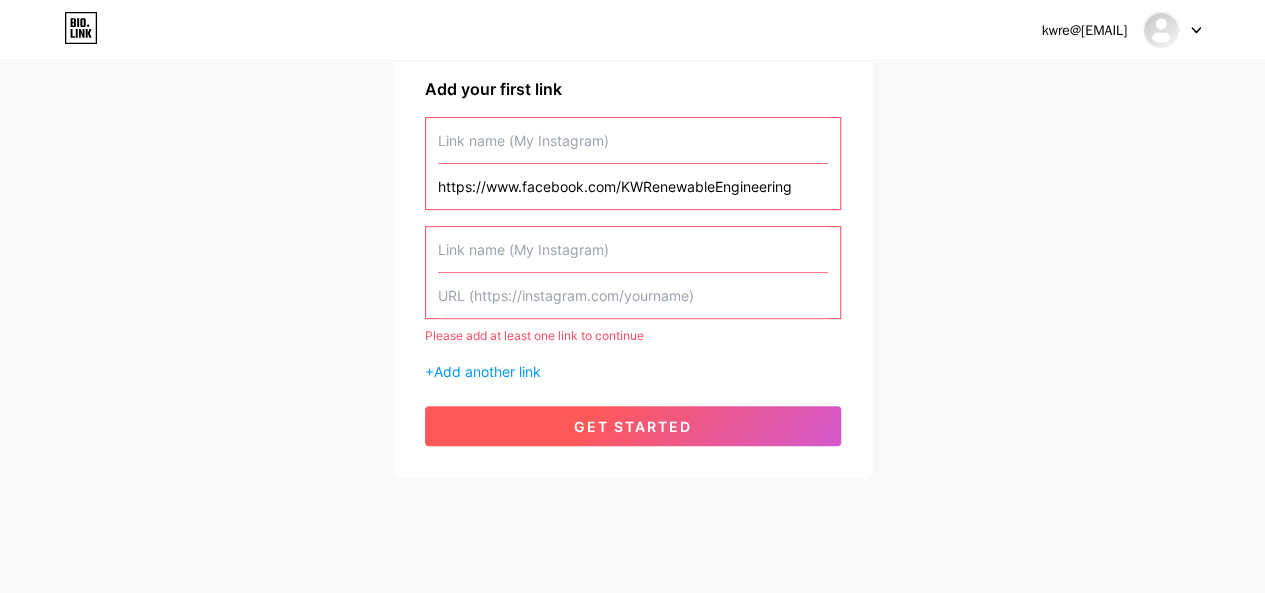 paste on "https://www.facebook.com/KWRenewableEngineering" 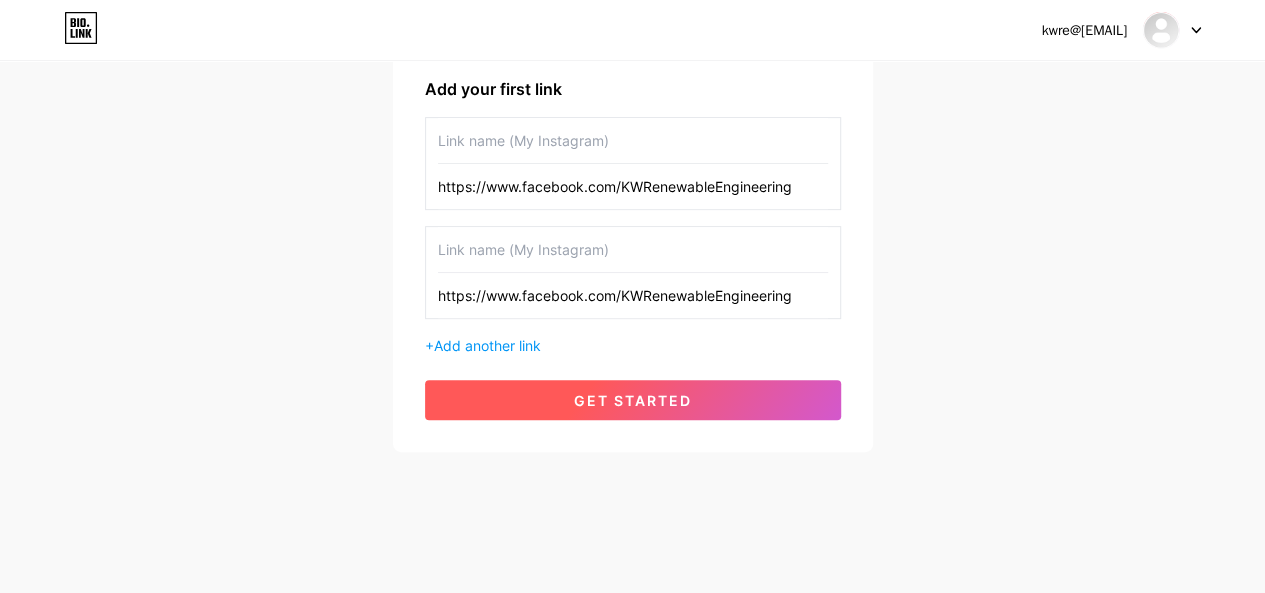 type on "https://www.facebook.com/KWRenewableEngineering" 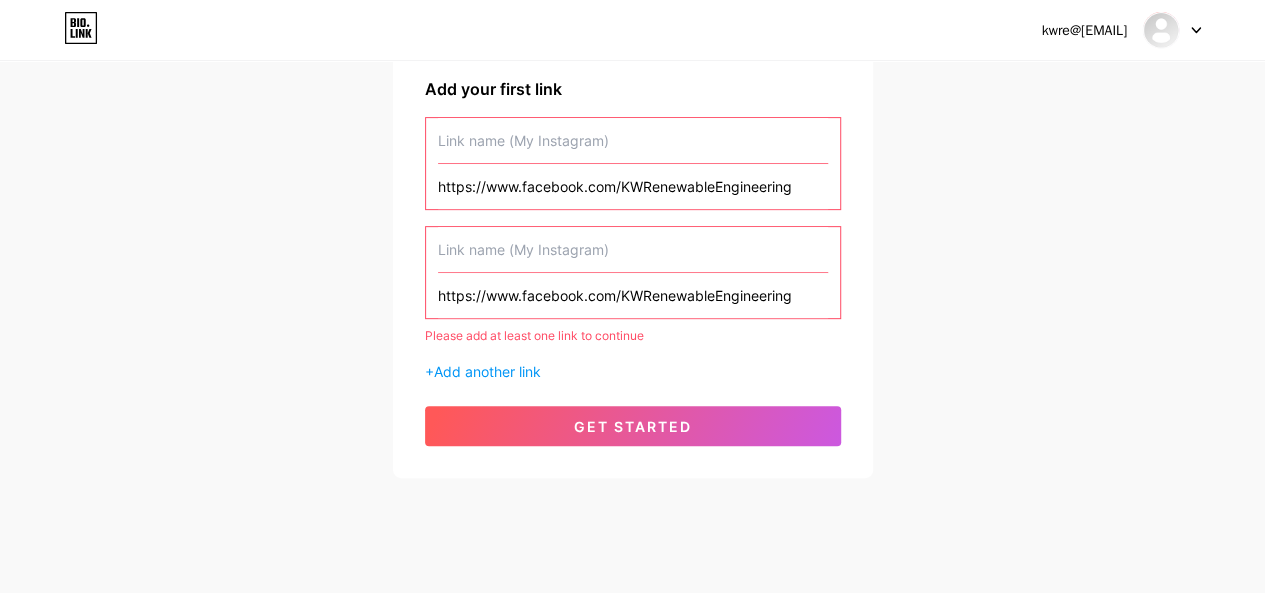 click on "https://www.facebook.com/KWRenewableEngineering" at bounding box center (633, 295) 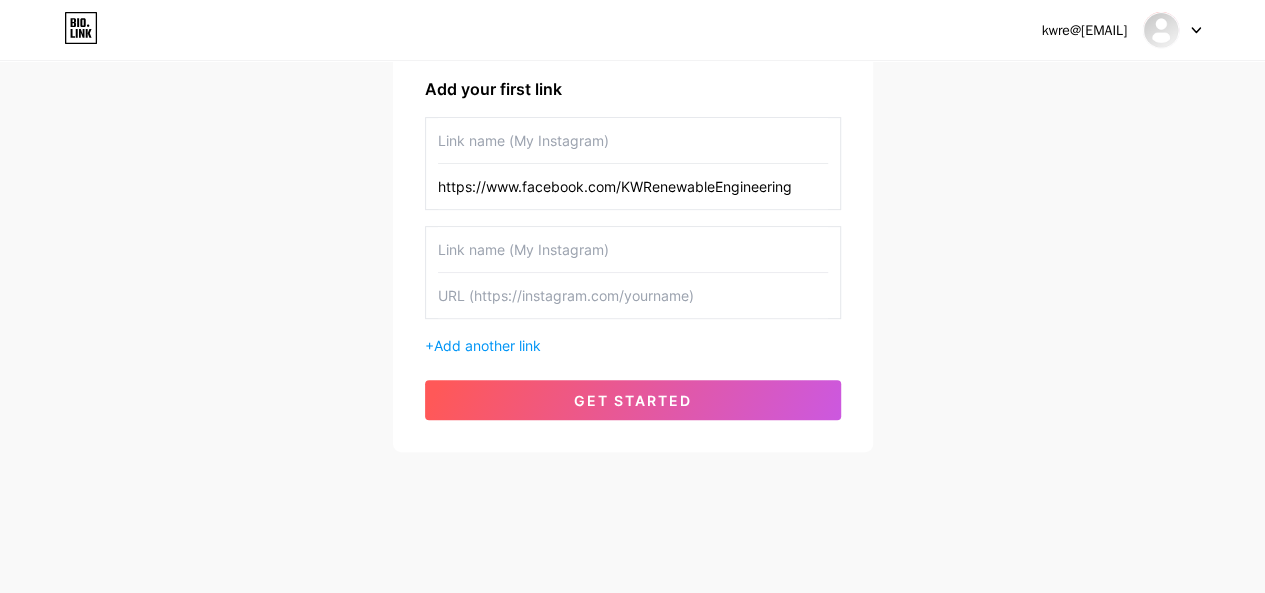 paste on "https://x.com/KWRE_Engineers" 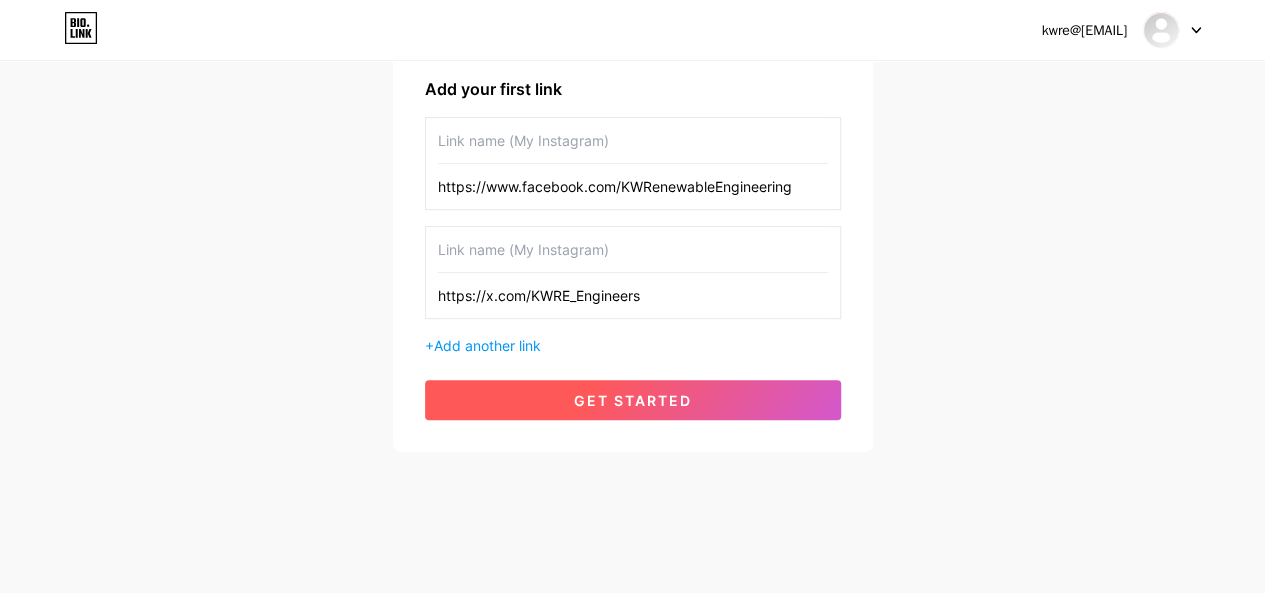 type on "https://x.com/KWRE_Engineers" 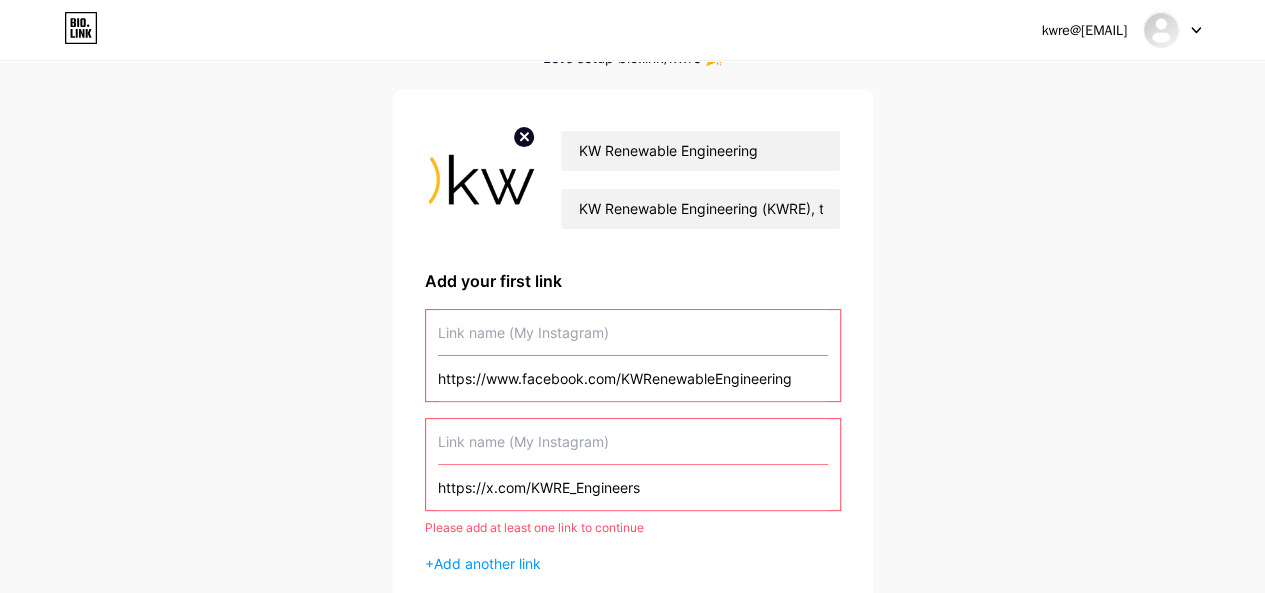 scroll, scrollTop: 97, scrollLeft: 0, axis: vertical 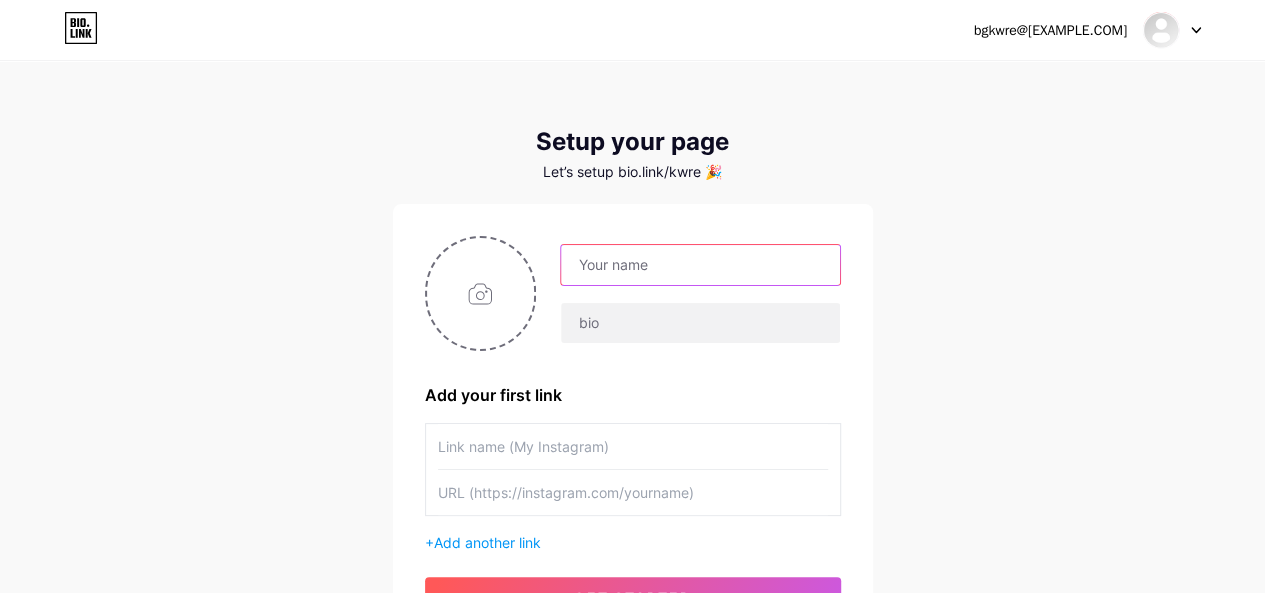 drag, startPoint x: 0, startPoint y: 0, endPoint x: 618, endPoint y: 275, distance: 676.4237 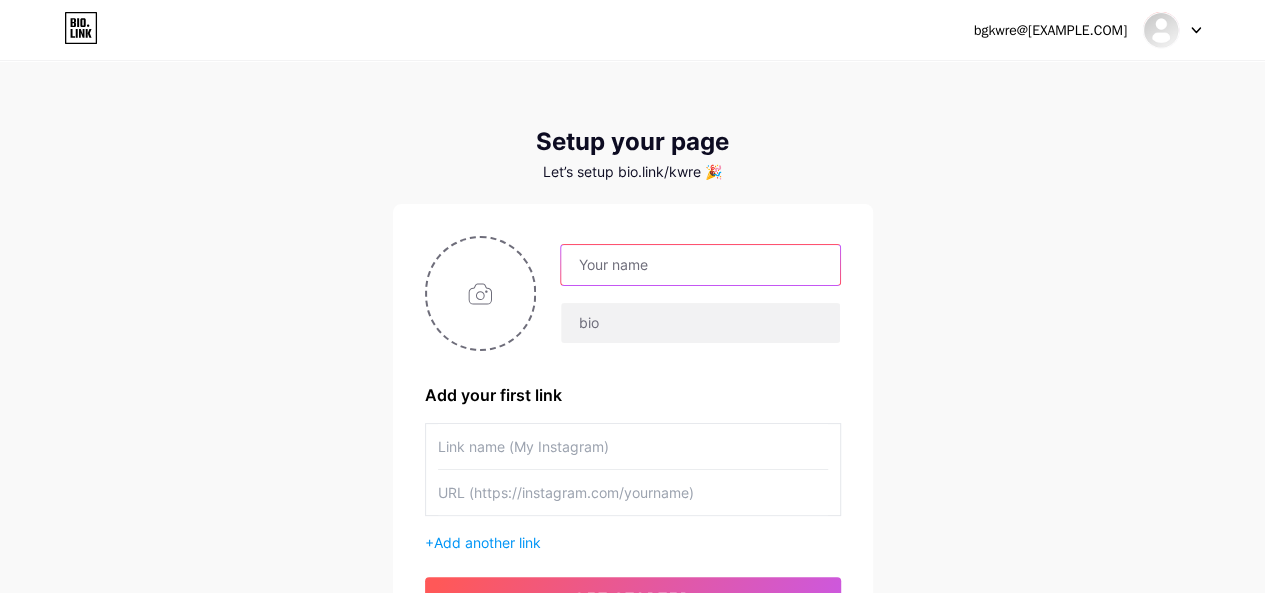 click at bounding box center [700, 265] 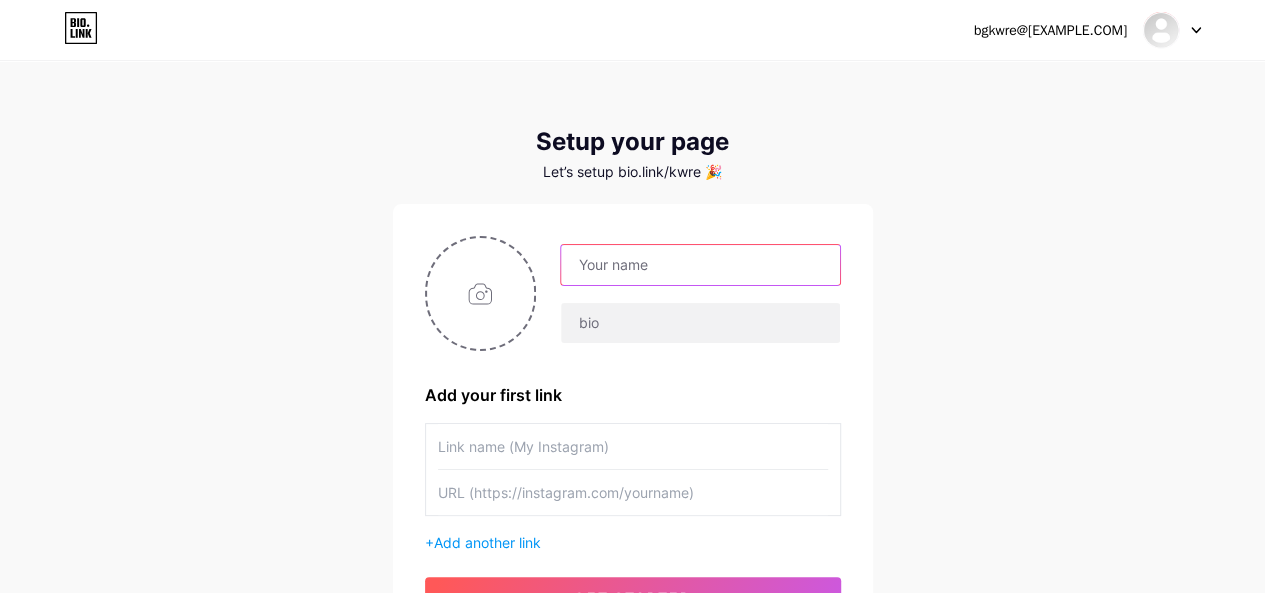 type on "bgkwre@[EXAMPLE.COM]" 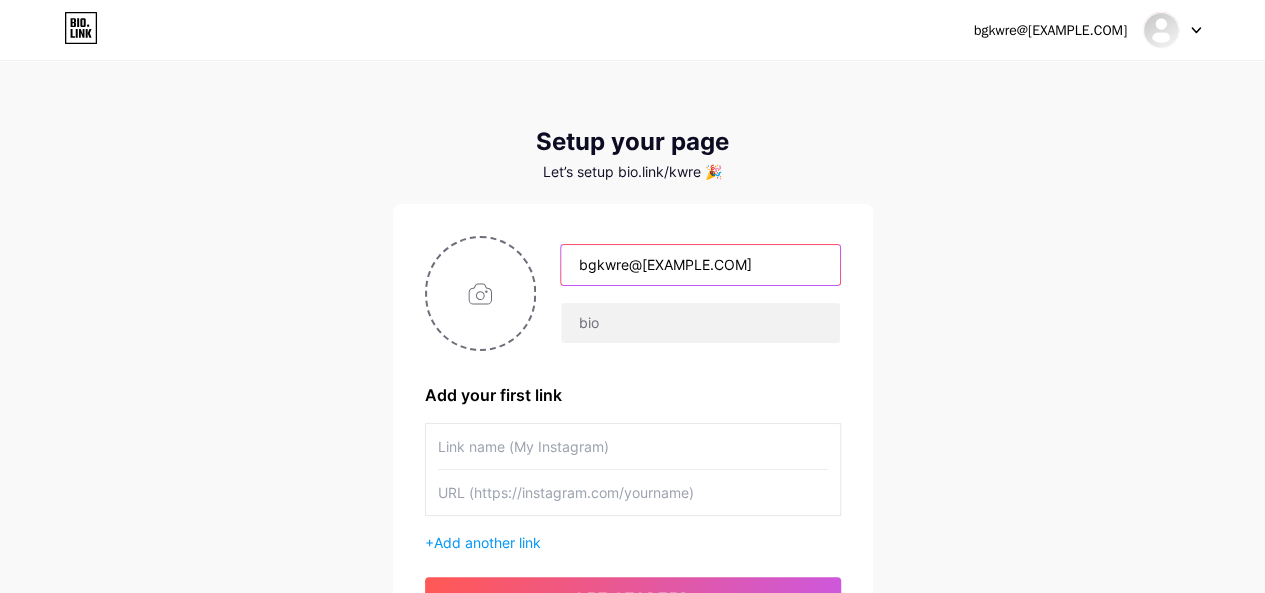 click on "bgkwre@[EXAMPLE.COM]" at bounding box center (700, 265) 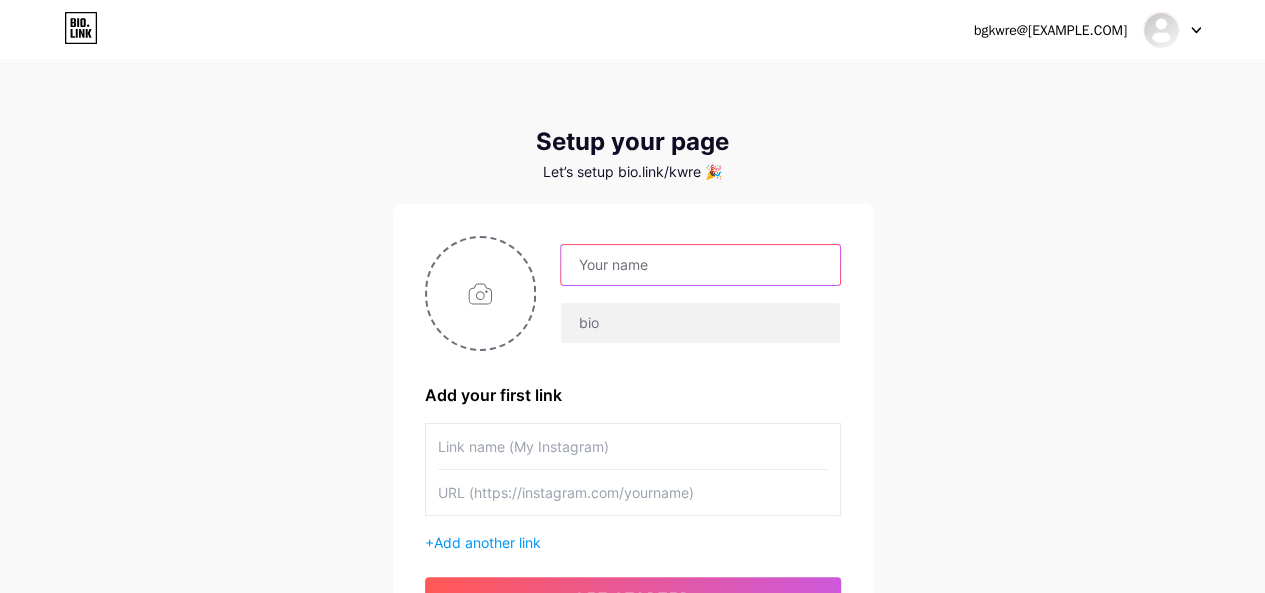paste on "KW Renewable Engineering" 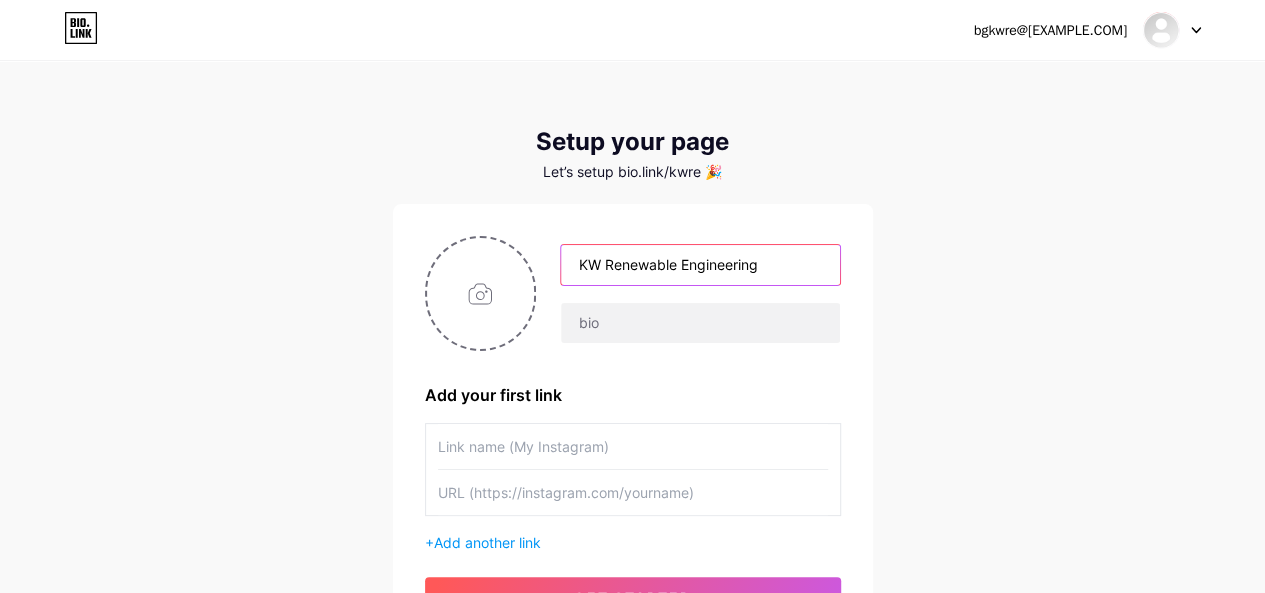 type on "KW Renewable Engineering" 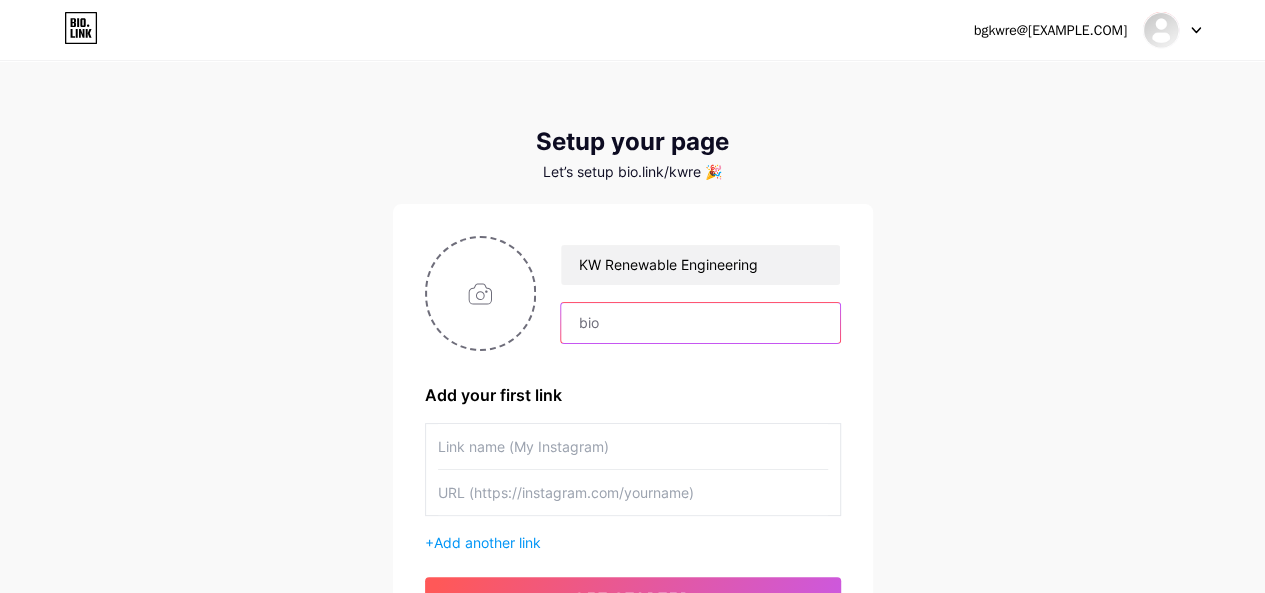 click at bounding box center (700, 323) 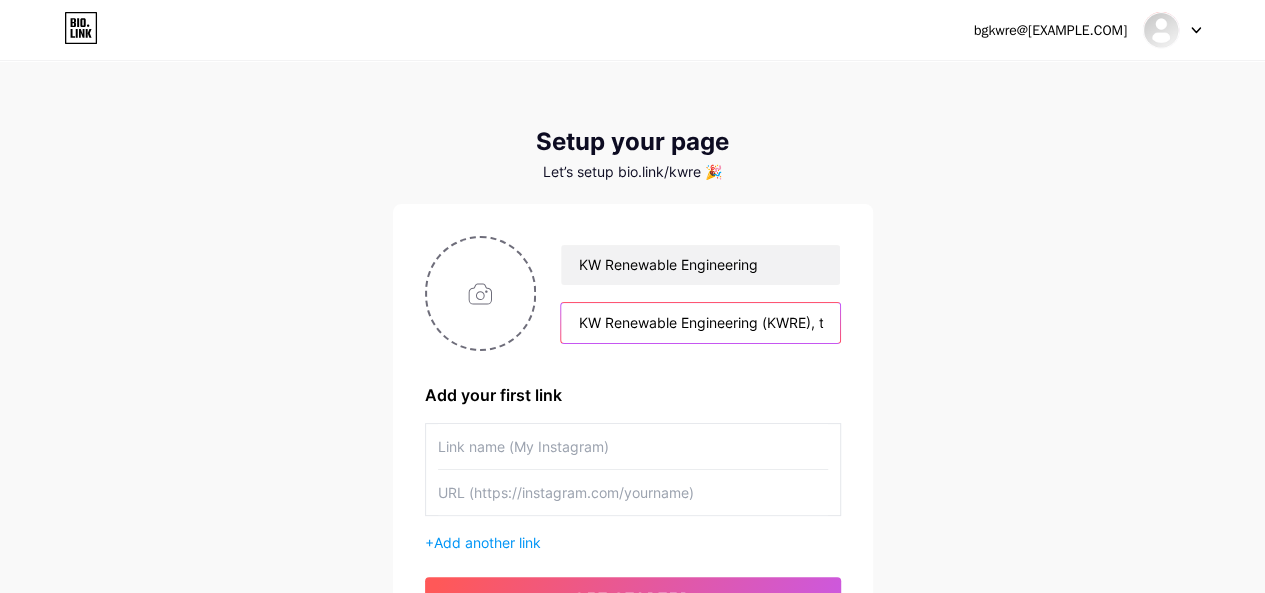 scroll, scrollTop: 0, scrollLeft: 3138, axis: horizontal 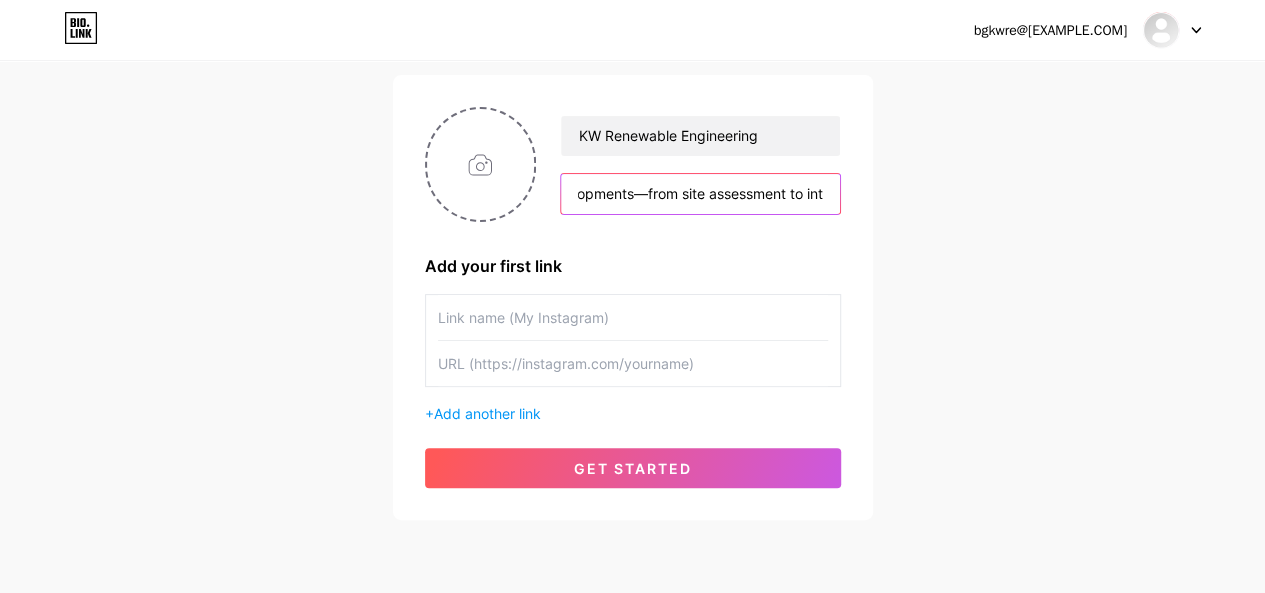type on "KW Renewable Engineering (KWRE), the renewable‑energy design affiliate of Kier + Wright, offers integrated, end‑to‑end engineering and project management services for utility‑scale solar, wind farms, battery storage and distributed generation. With licensed operations in 28 U.S. states, KWRE combines civil, electrical, structural, hydrological engineering, land surveying and construction administration to guide clients through the entire lifecycle of renewable energy developments—from site assessment to int" 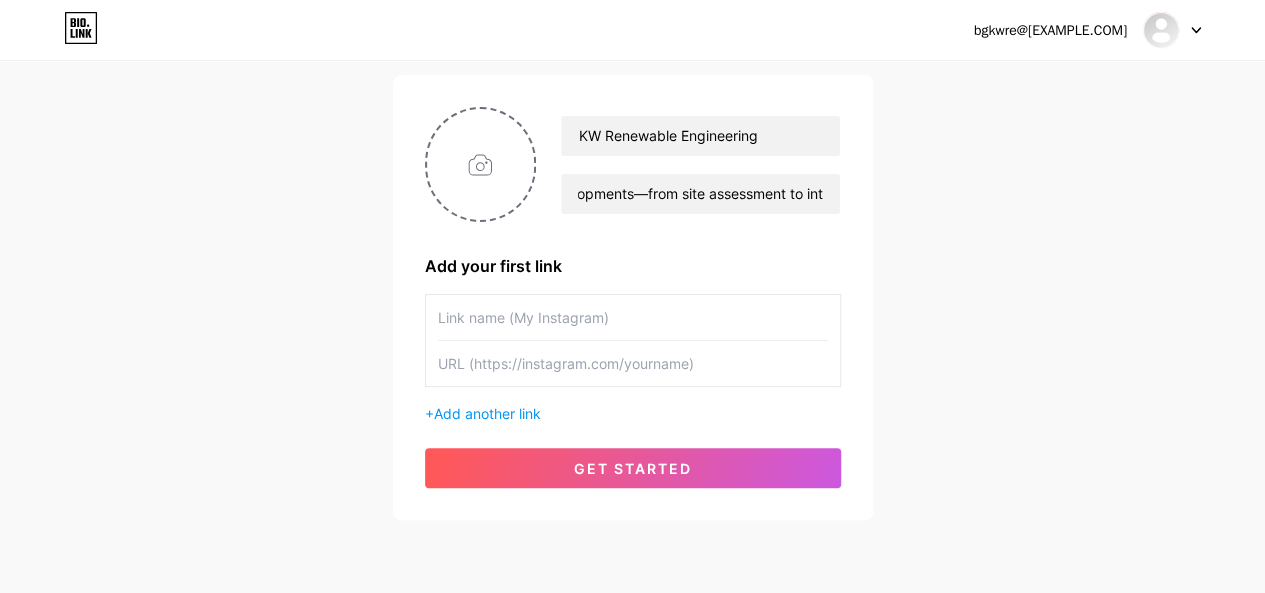 scroll, scrollTop: 0, scrollLeft: 0, axis: both 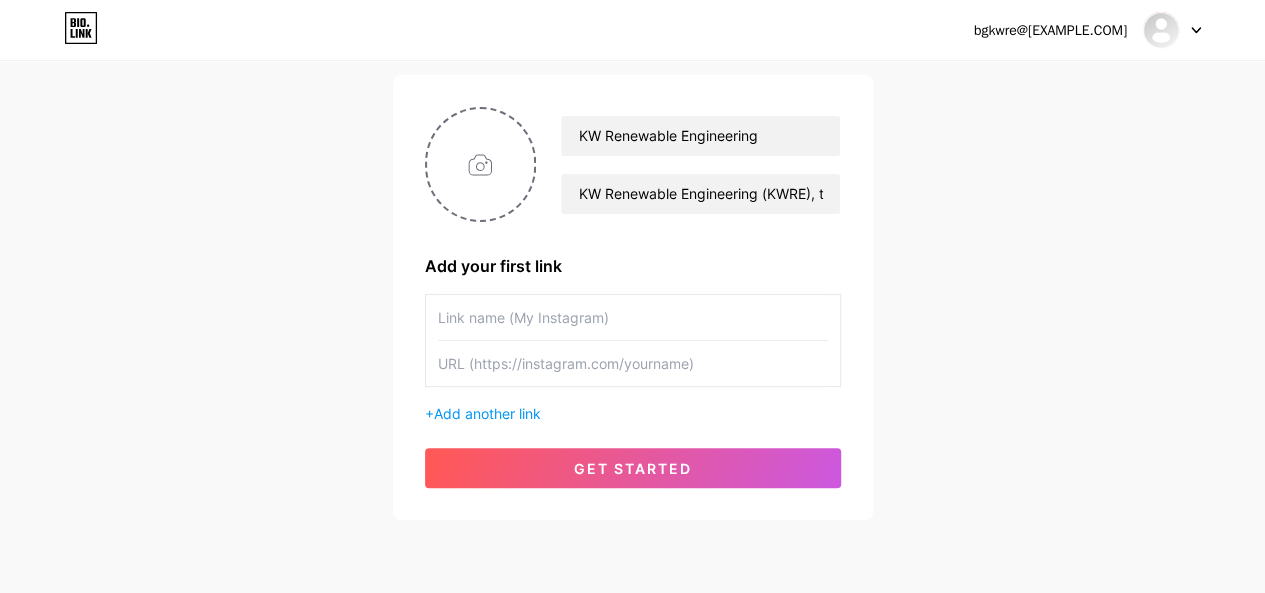 click on "get started" at bounding box center [633, 468] 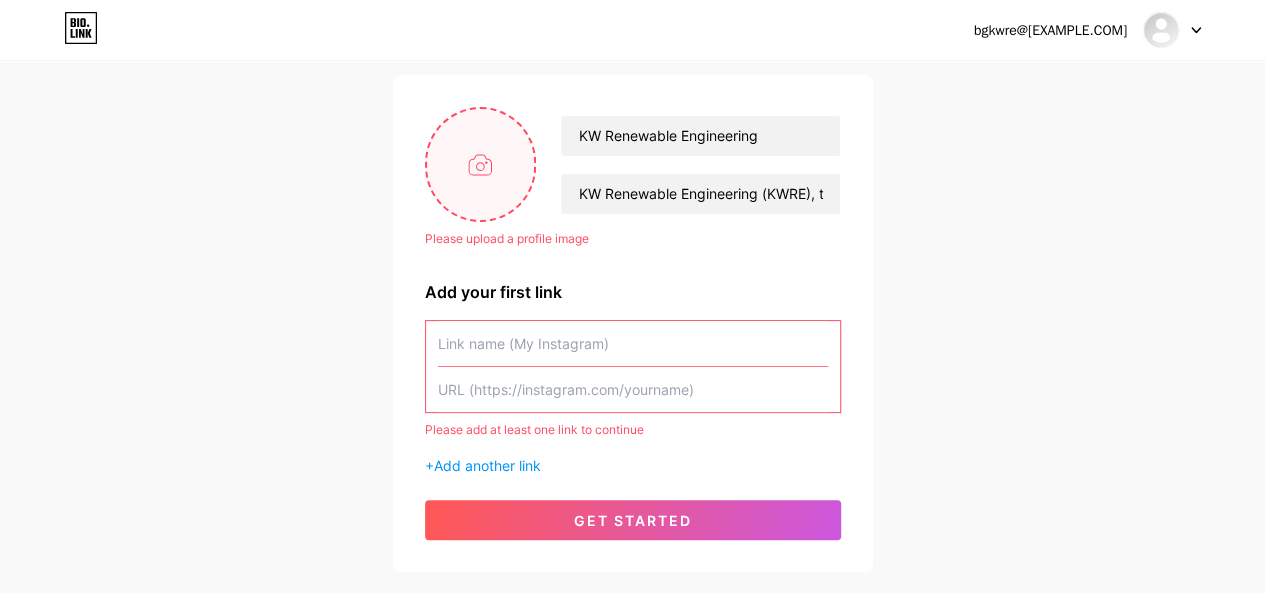 click at bounding box center [481, 164] 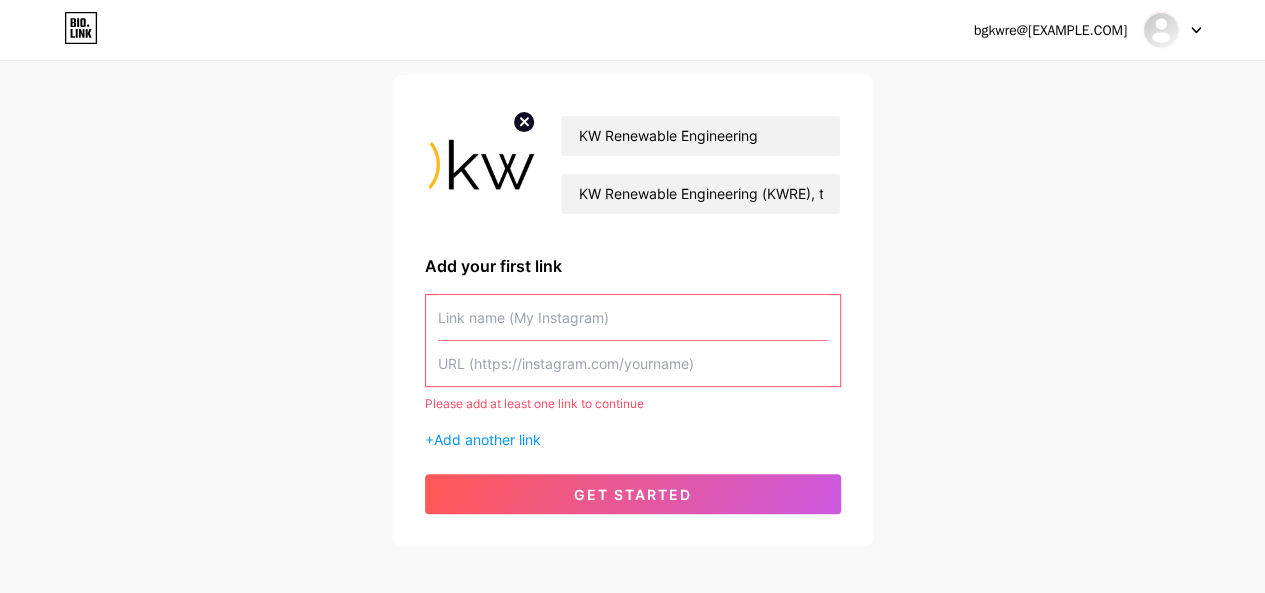 click at bounding box center (633, 363) 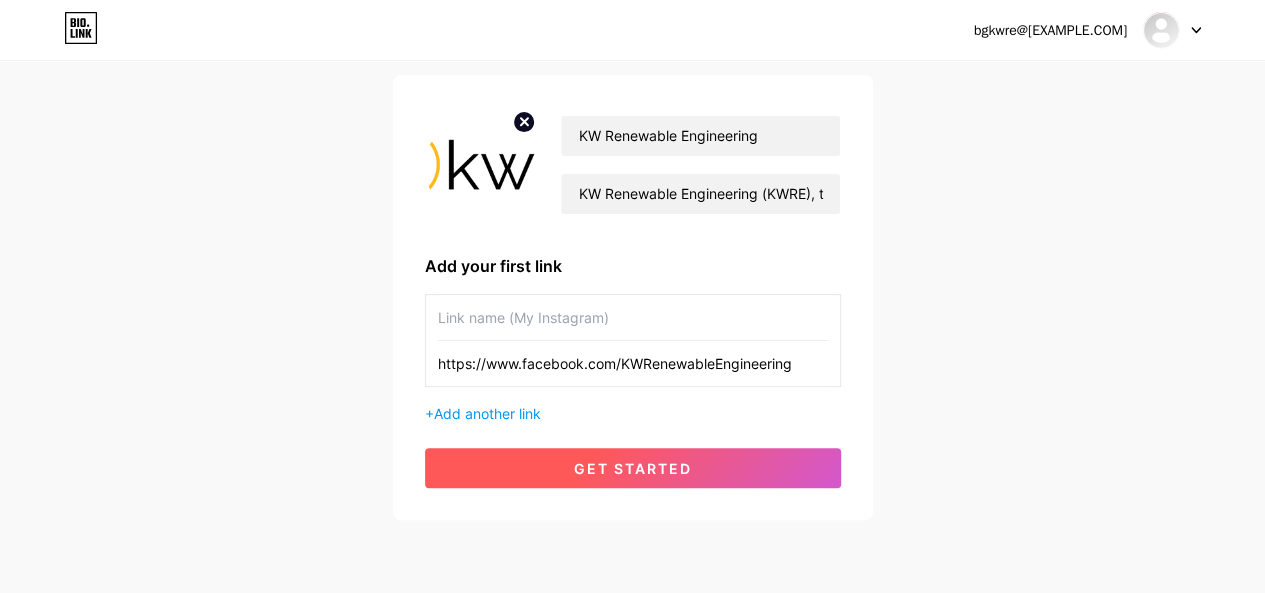 type on "https://www.facebook.com/KWRenewableEngineering" 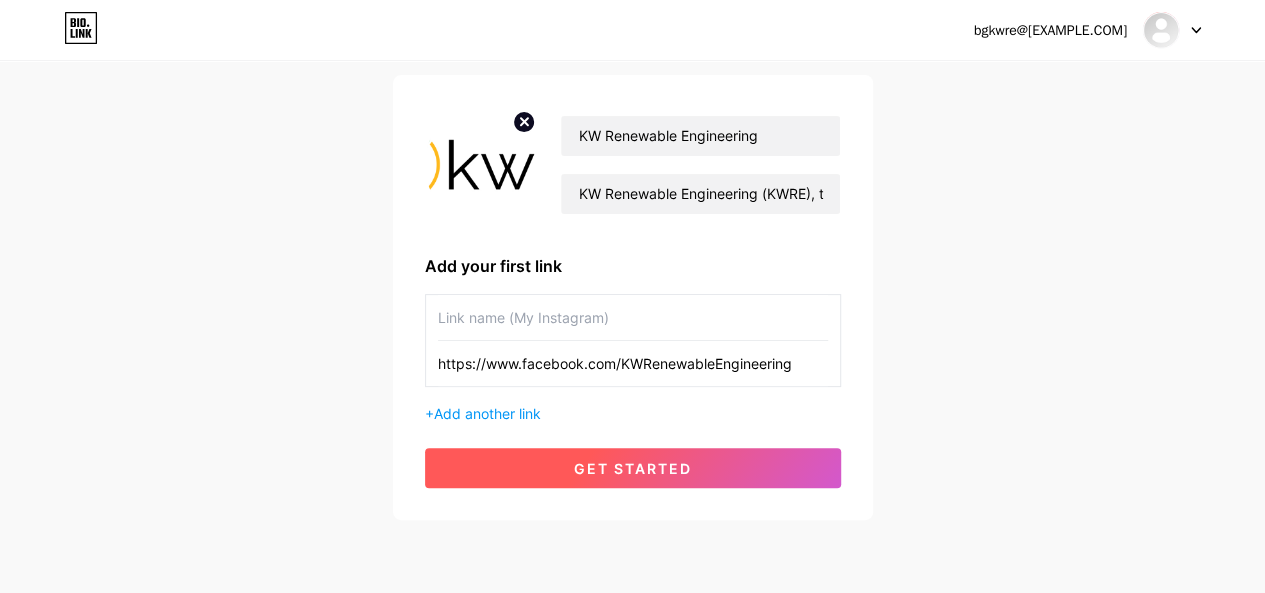 click on "get started" at bounding box center (633, 468) 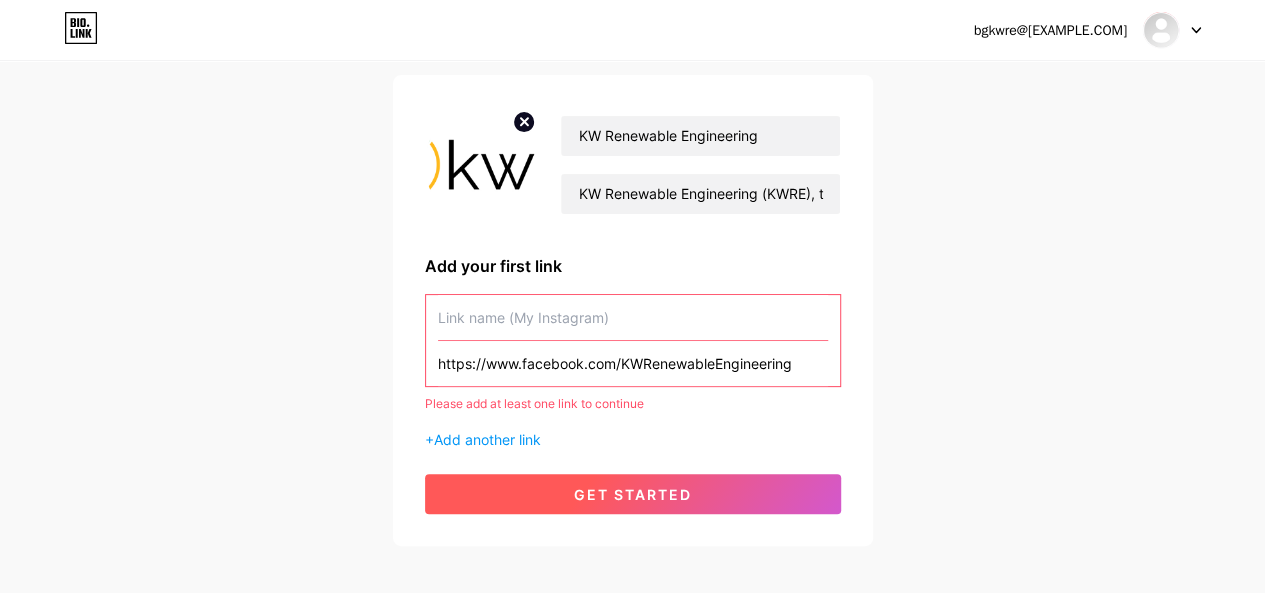 click on "get started" at bounding box center (633, 494) 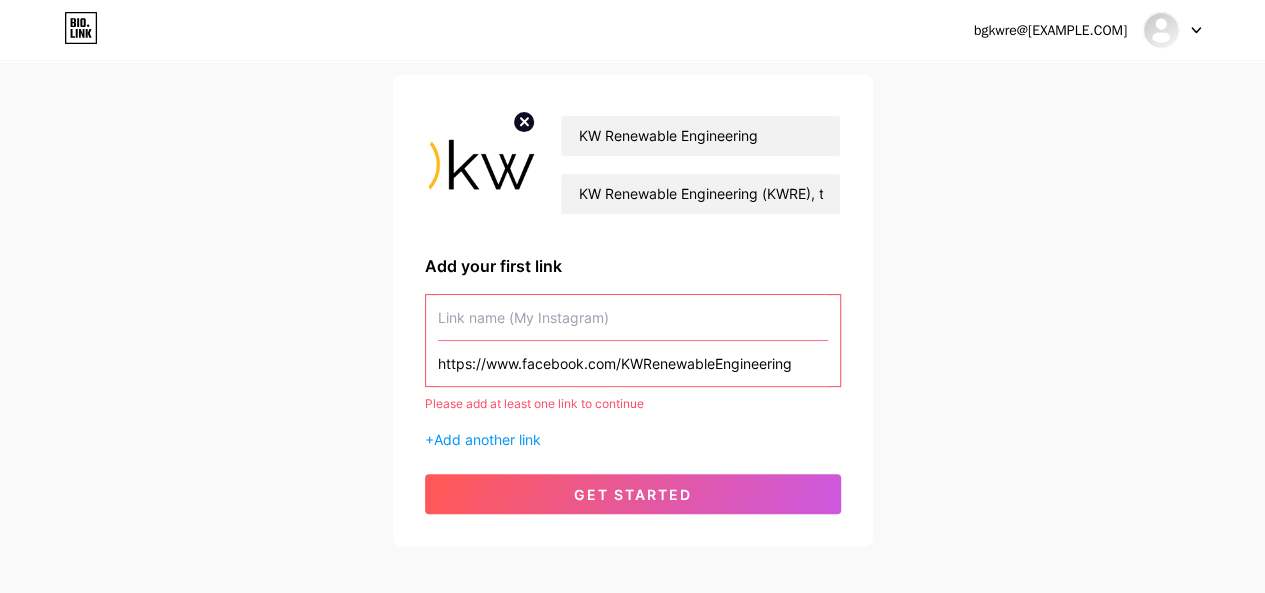 click on "KW Renewable Engineering KW Renewable Engineering (KWRE), the renewable‑energy design affiliate of Kier + Wright, offers integrated, end‑to‑end engineering and project management services for utility‑scale solar, wind farms, battery storage and distributed generation. With licensed operations in 28 U.S. states, KWRE combines civil, electrical, structural, hydrological engineering, land surveying and construction administration to guide clients through the entire lifecycle of renewable energy developments—from site assessment to int Add your first link https://www.facebook.com/KWRenewableEngineering Please add at least one link to continue + Add another link get started" at bounding box center (633, 310) 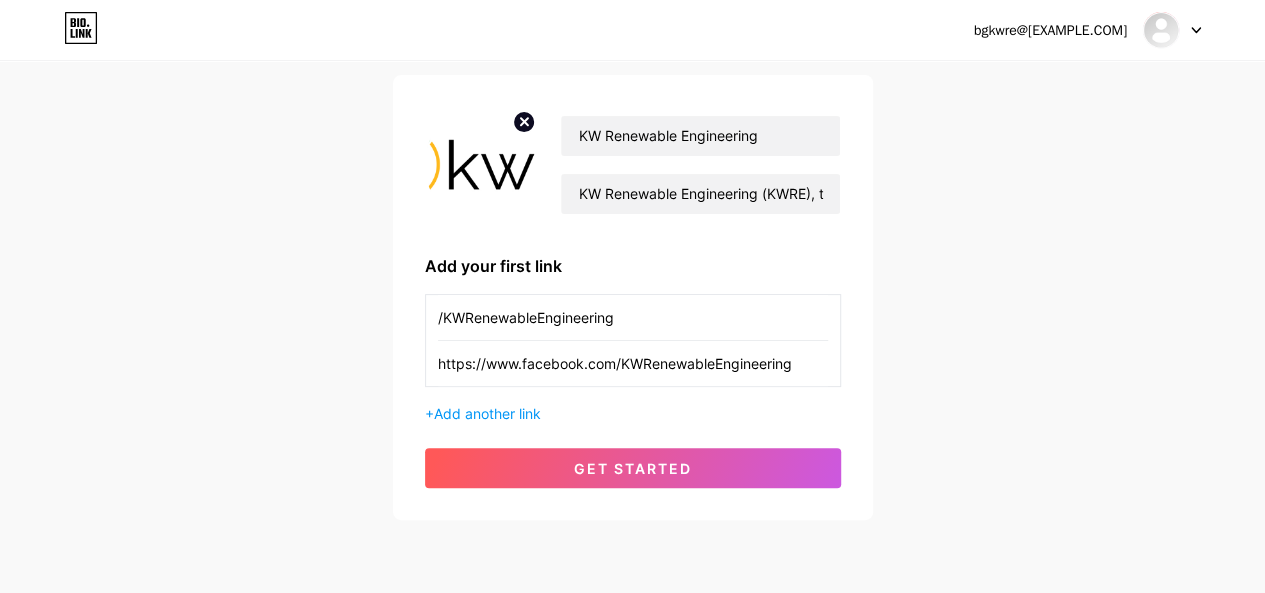 click on "/KWRenewableEngineering" at bounding box center [633, 317] 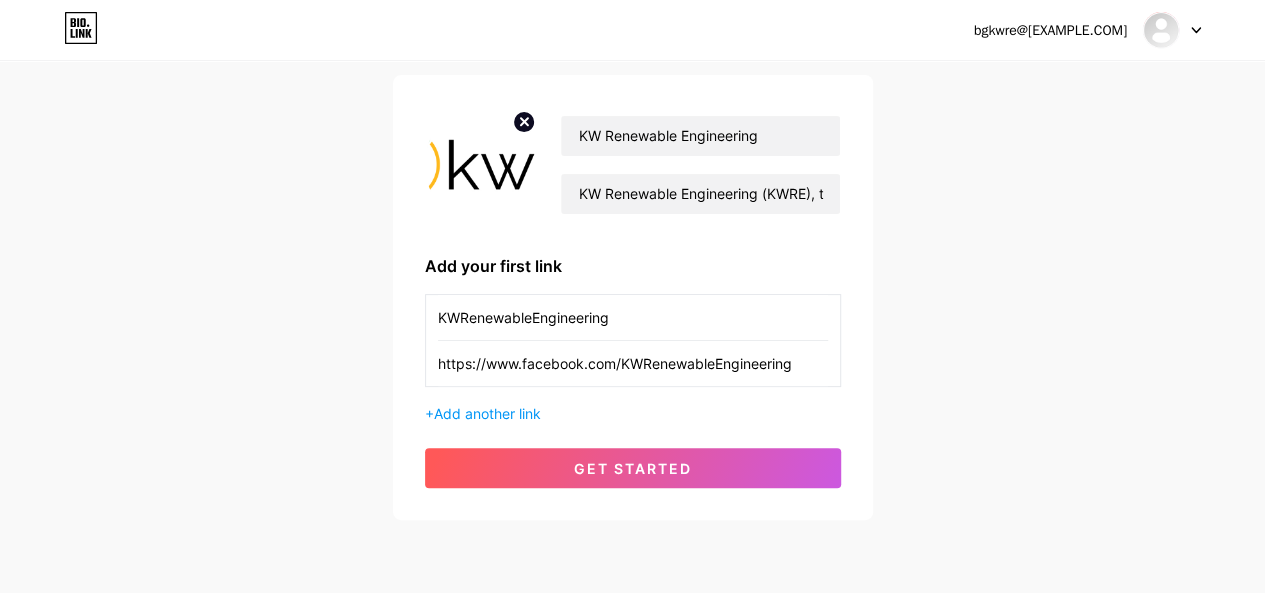 type on "KWRenewableEngineering" 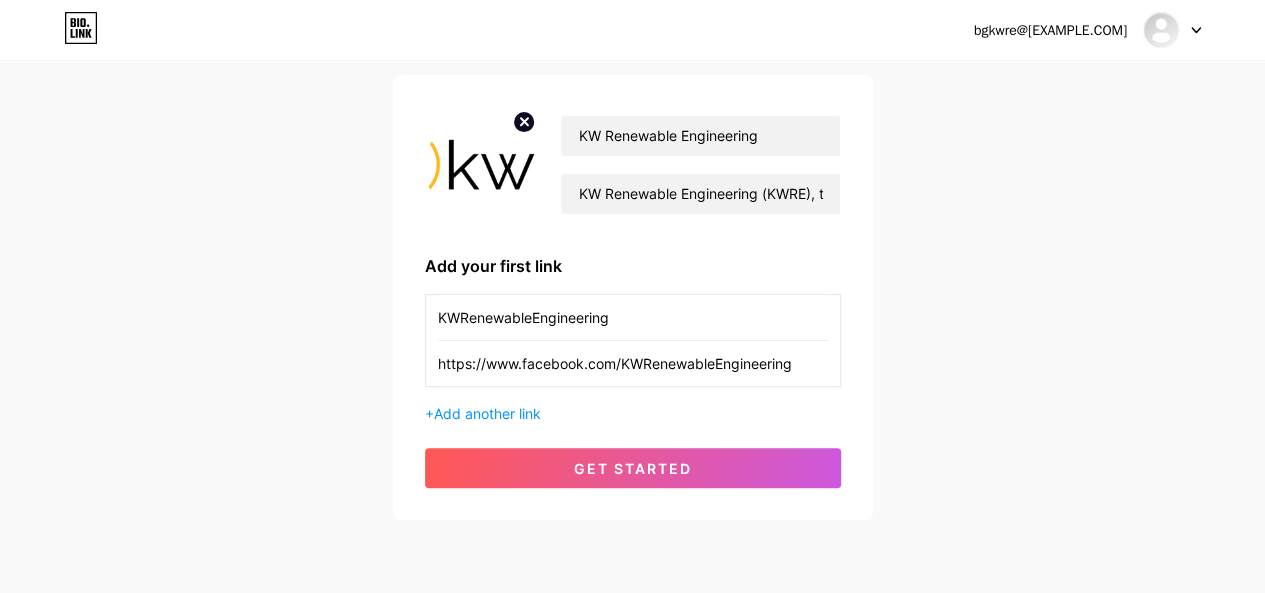 click on "KW Renewable Engineering KW Renewable Engineering (KWRE), the renewable‑energy design affiliate of Kier + Wright, offers integrated, end‑to‑end engineering and project management services for utility‑scale solar, wind farms, battery storage and distributed generation. With licensed operations in 28 U.S. states, KWRE combines civil, electrical, structural, hydrological engineering, land surveying and construction administration to guide clients through the entire lifecycle of renewable energy developments—from site assessment to int Add your first link KWRenewableEngineering https://www.facebook.com/KWRenewableEngineering + Add another link get started" at bounding box center (633, 297) 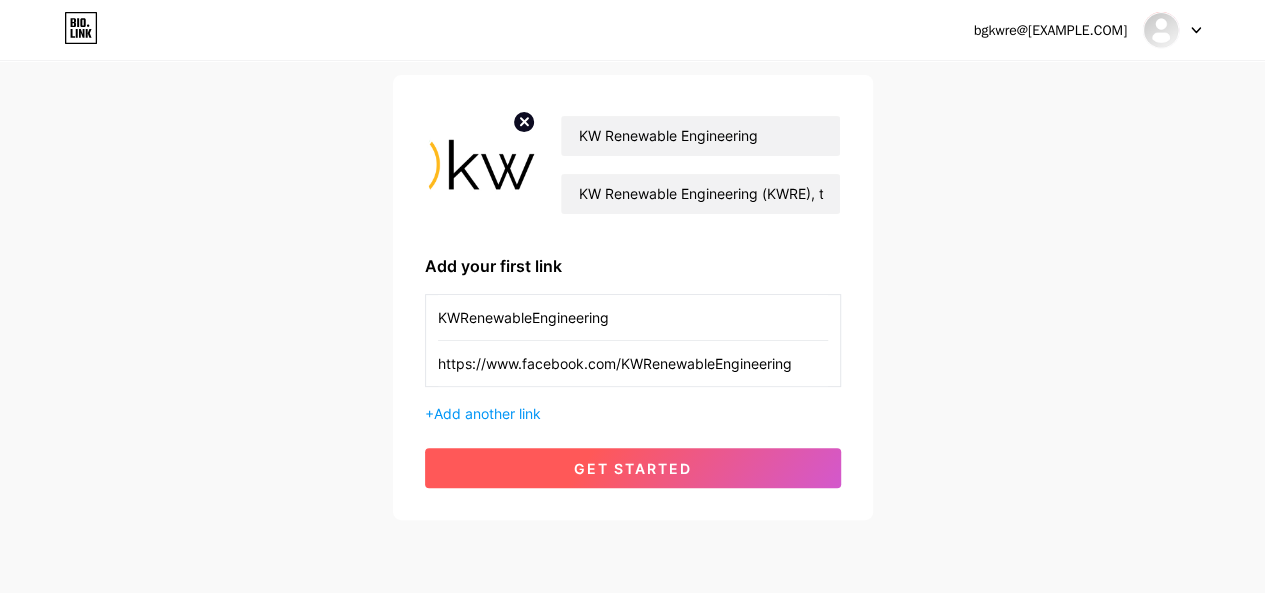 click on "get started" at bounding box center (633, 468) 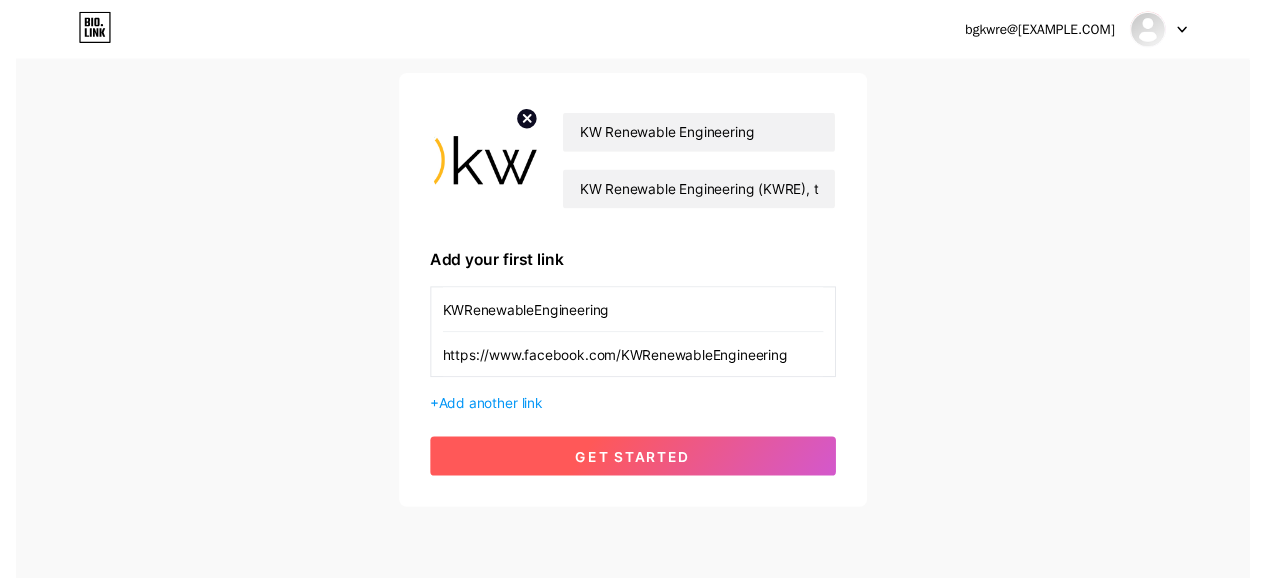 scroll, scrollTop: 0, scrollLeft: 0, axis: both 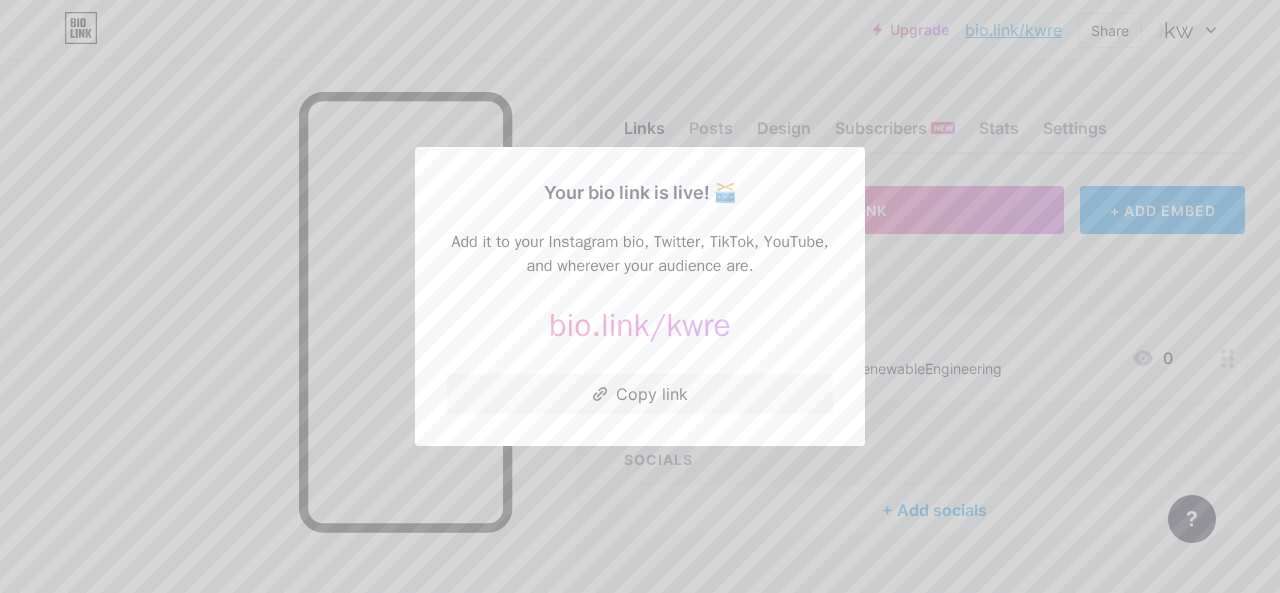 click at bounding box center [640, 296] 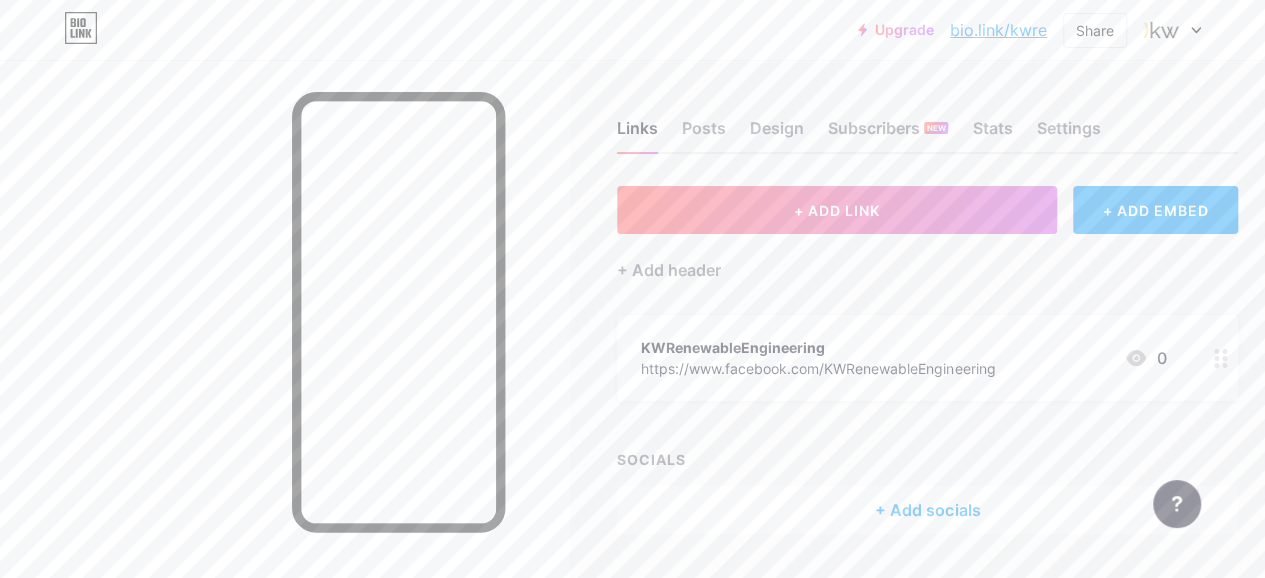 scroll, scrollTop: 55, scrollLeft: 0, axis: vertical 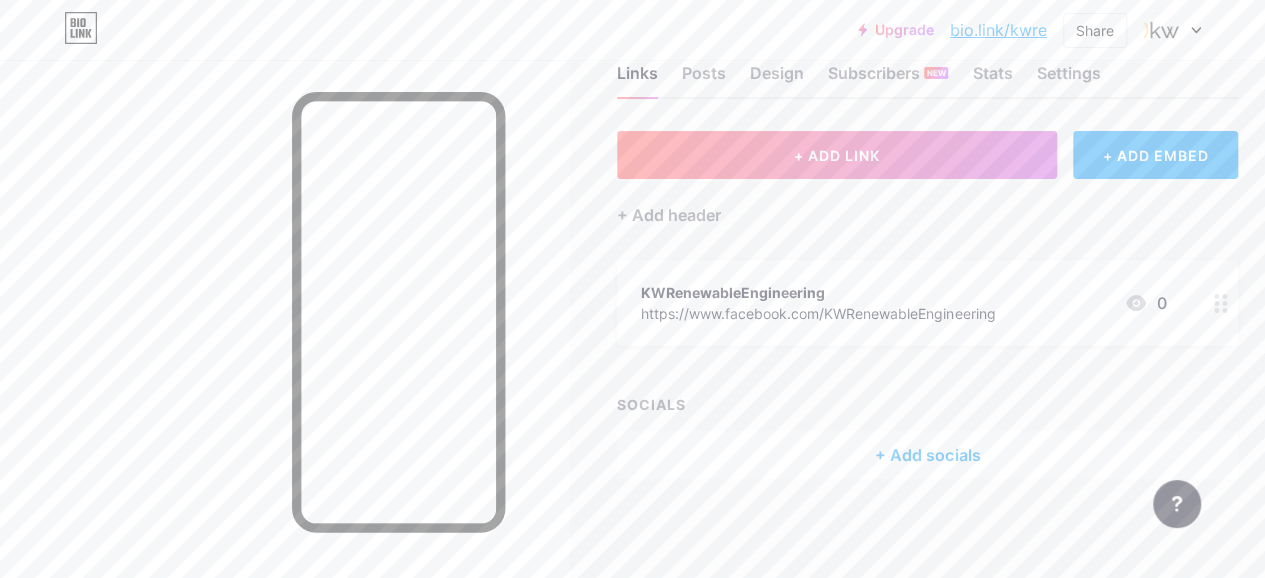 click on "+ Add socials" at bounding box center [927, 455] 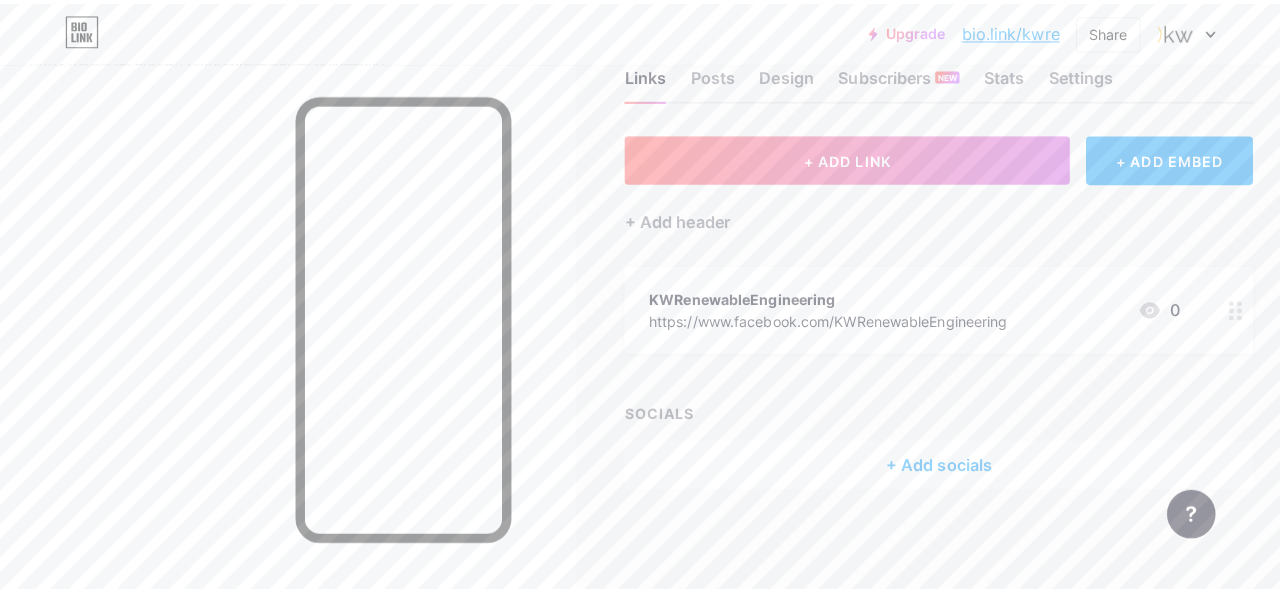 scroll, scrollTop: 40, scrollLeft: 0, axis: vertical 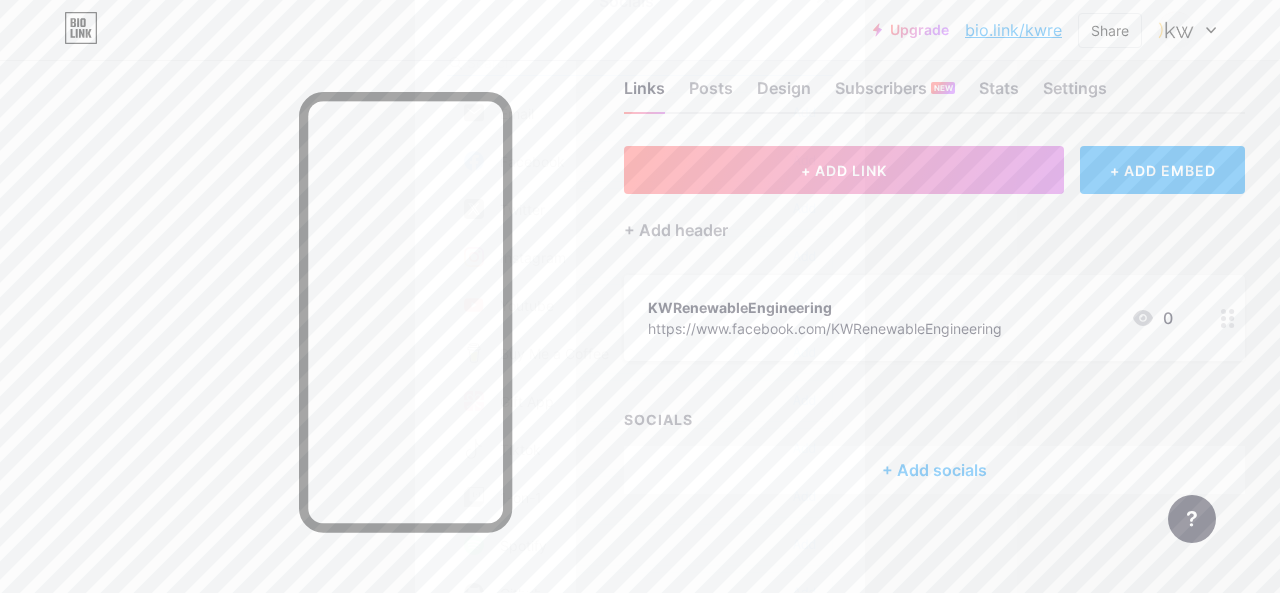 click on "Facebook" at bounding box center [514, 161] 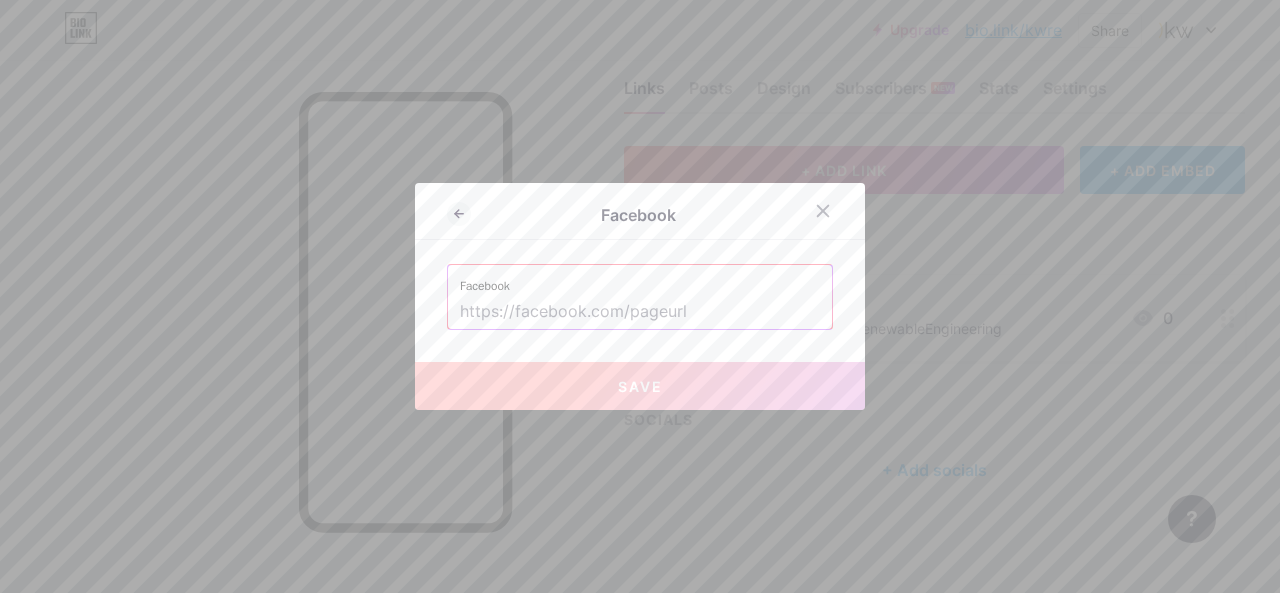 click at bounding box center (640, 312) 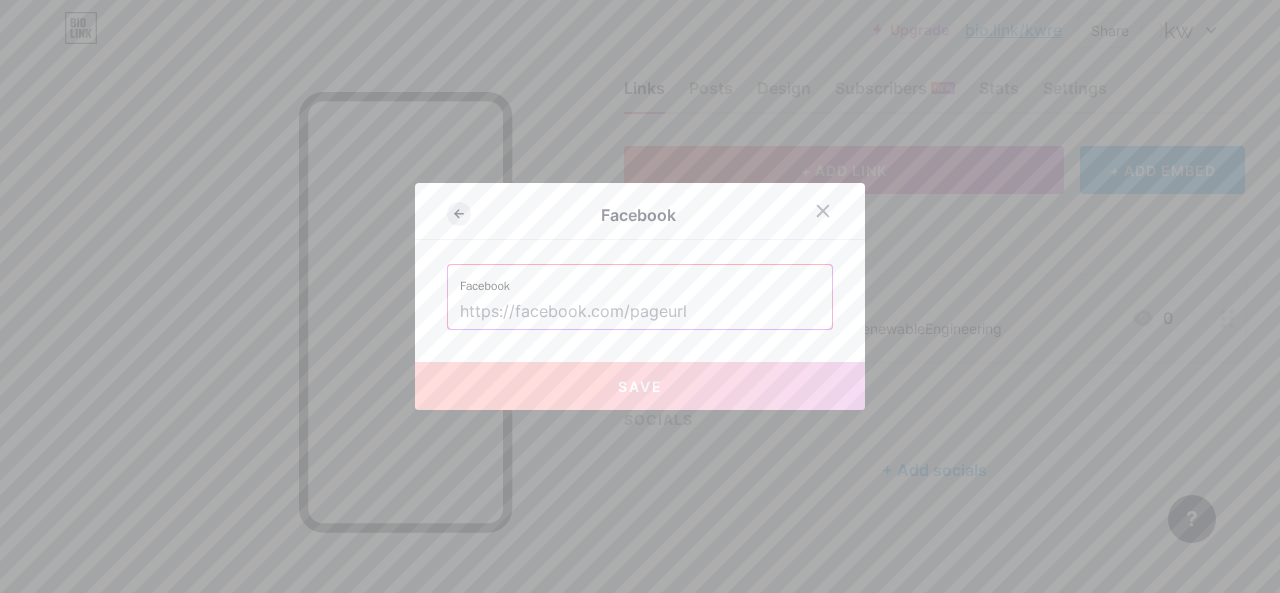 click 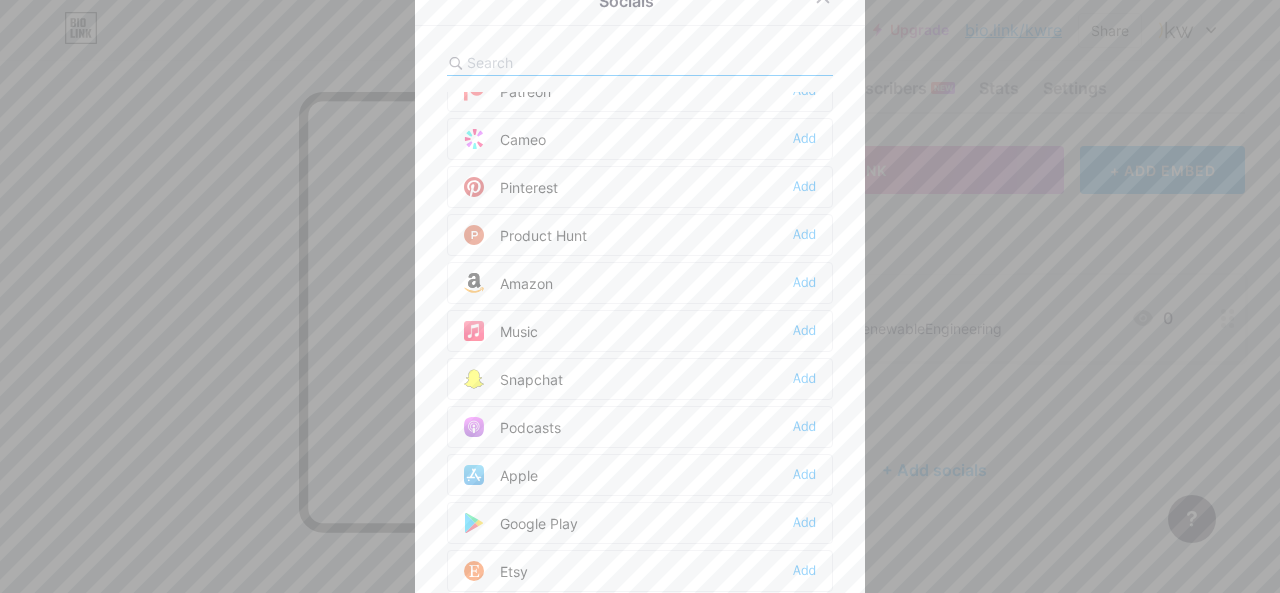 scroll, scrollTop: 1400, scrollLeft: 0, axis: vertical 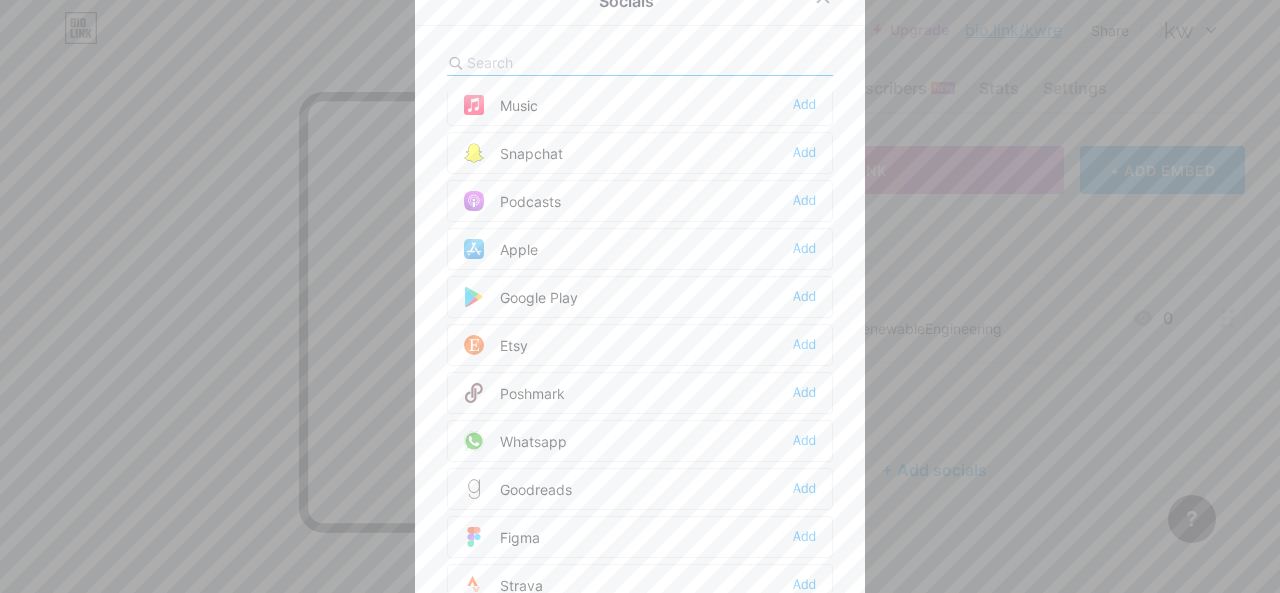 click at bounding box center [577, 62] 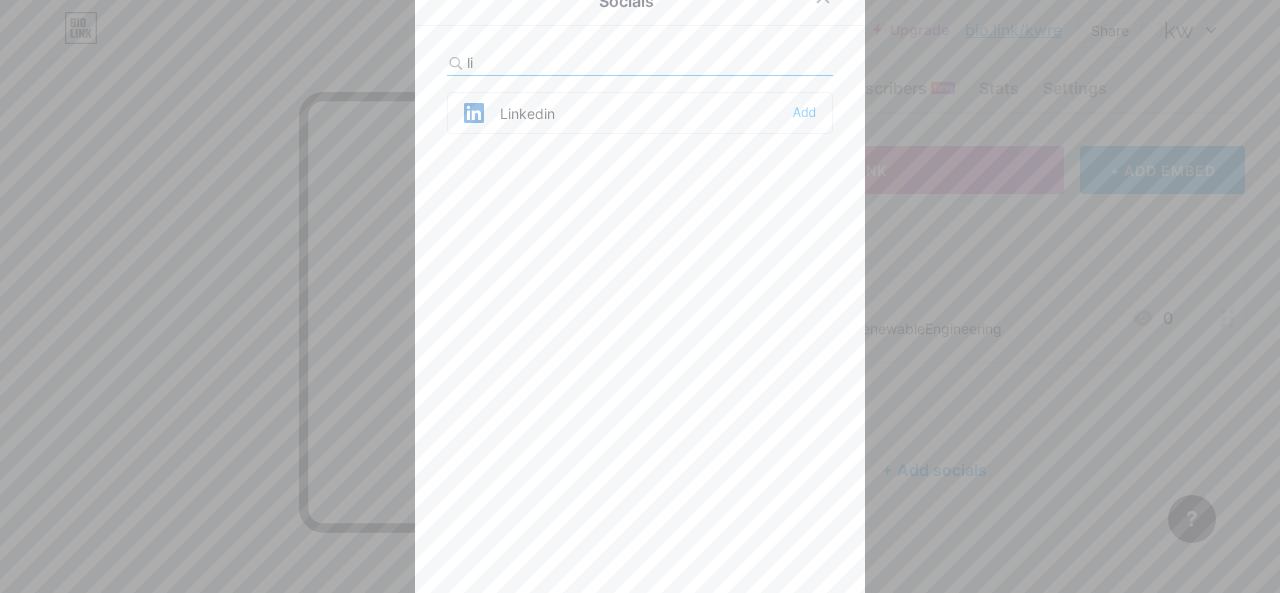 scroll, scrollTop: 0, scrollLeft: 0, axis: both 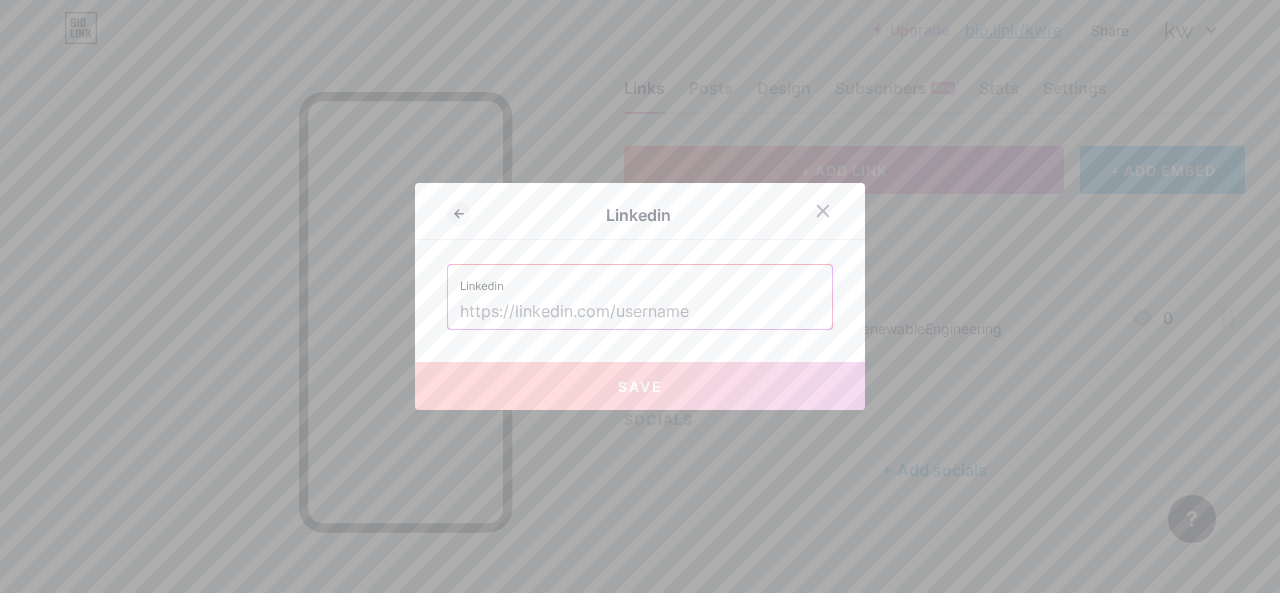 click at bounding box center (640, 312) 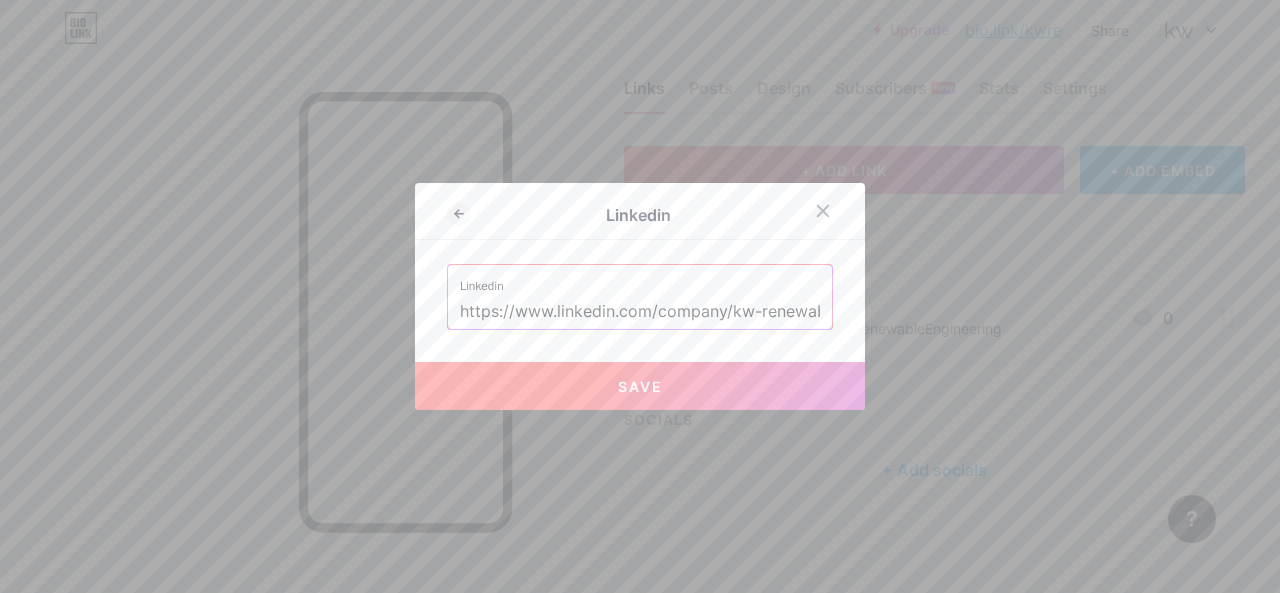 scroll, scrollTop: 0, scrollLeft: 120, axis: horizontal 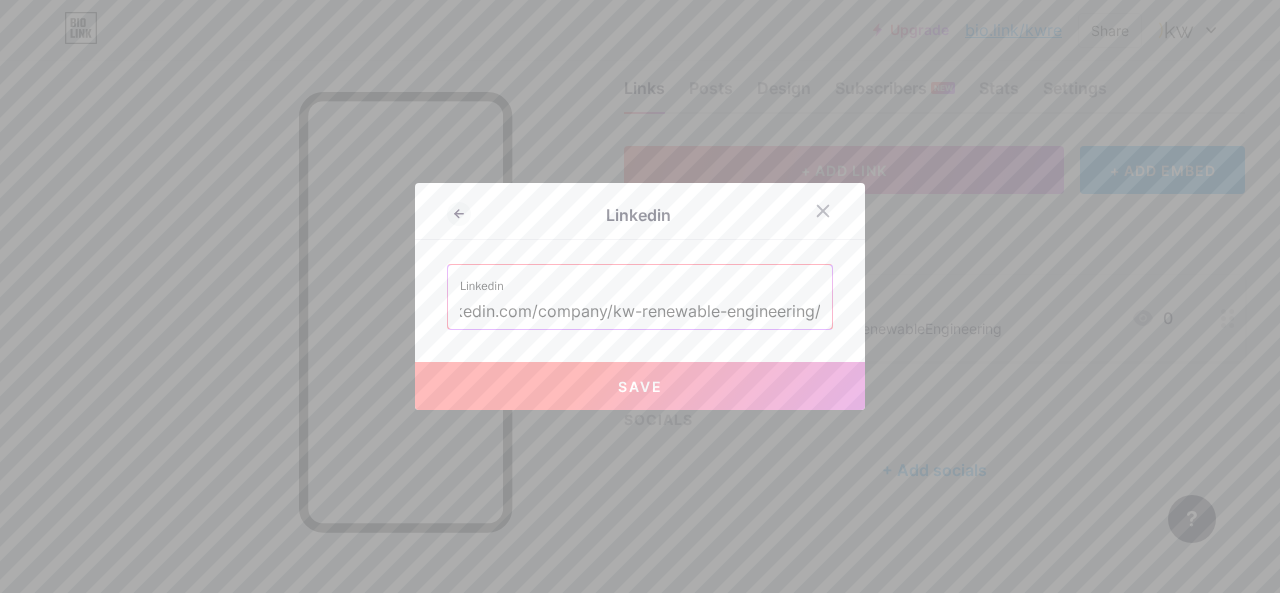 type on "https://www.linkedin.com/company/kw-renewable-engineering/" 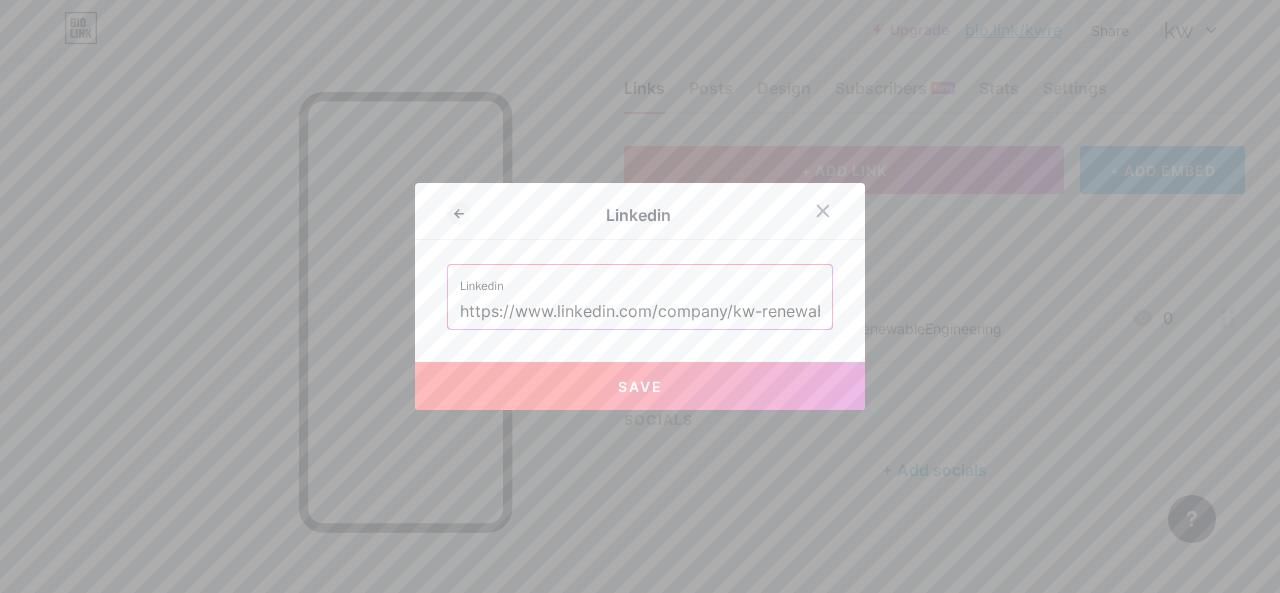 click on "Save" at bounding box center (640, 386) 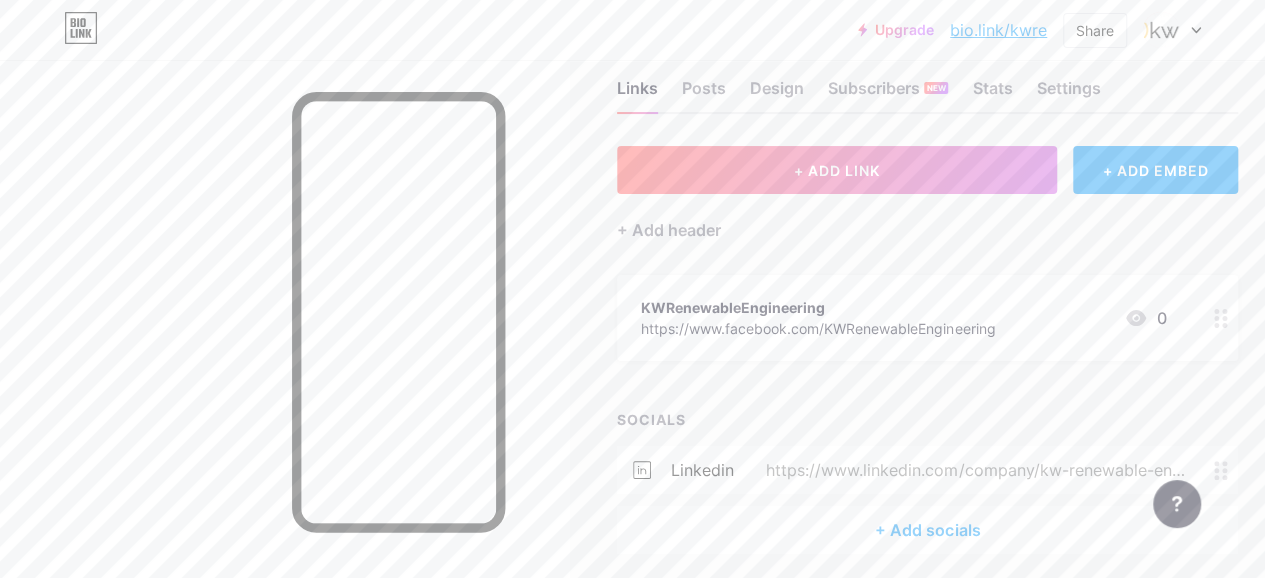 click on "+ Add socials" at bounding box center (927, 530) 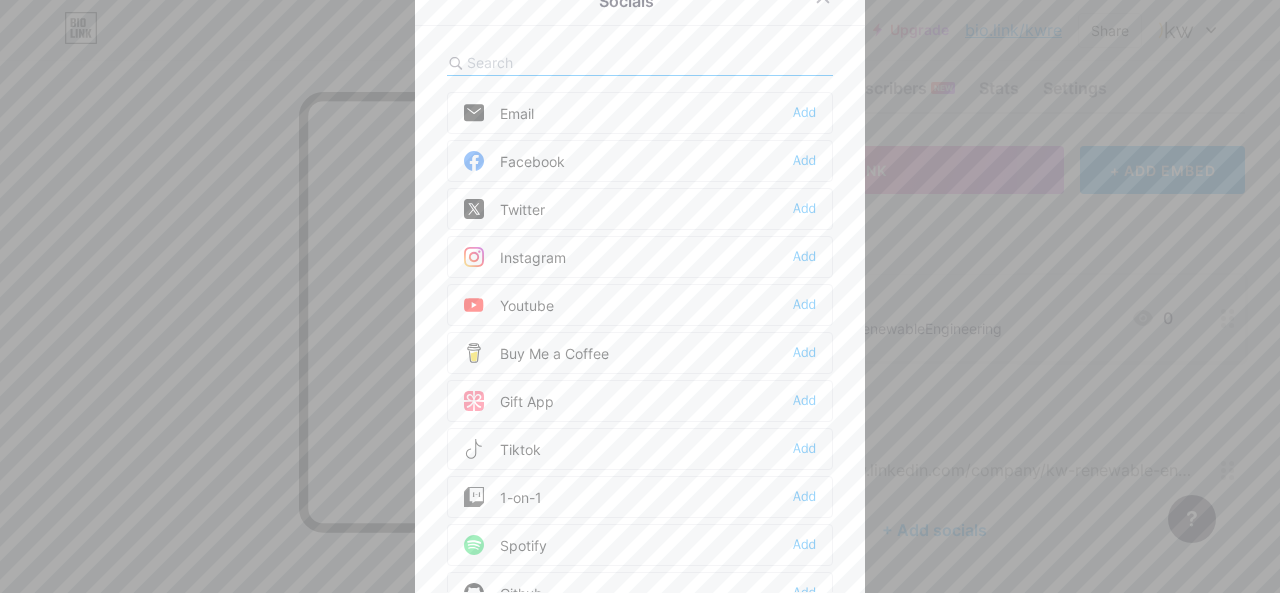 click on "Twitter" at bounding box center (504, 209) 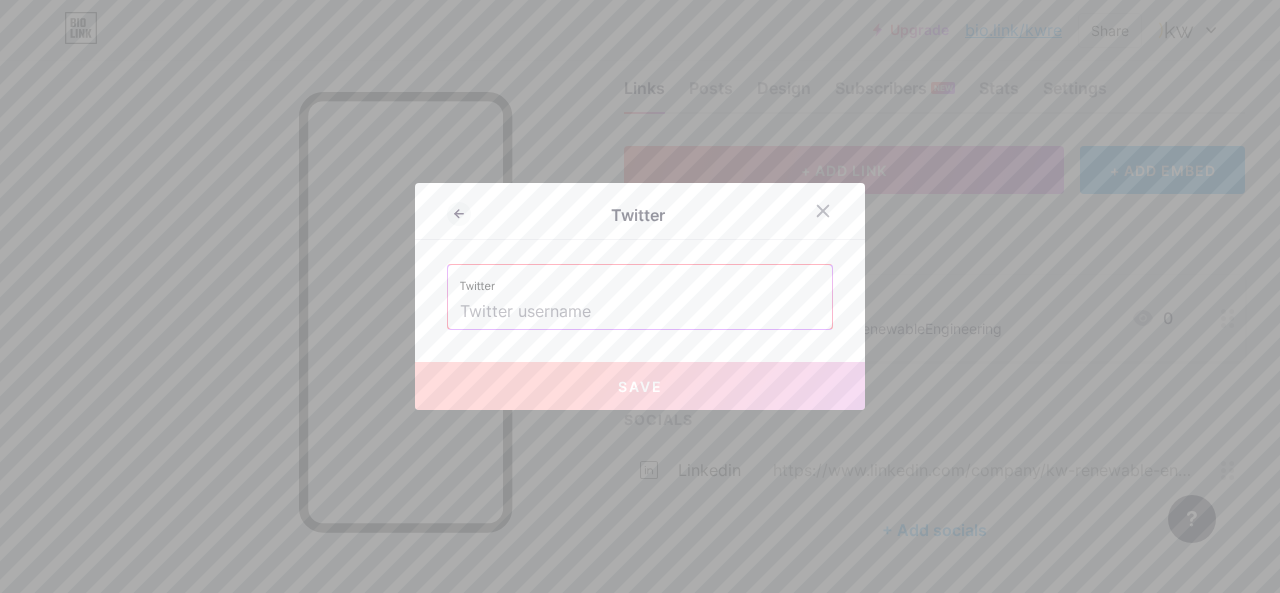 click at bounding box center [640, 312] 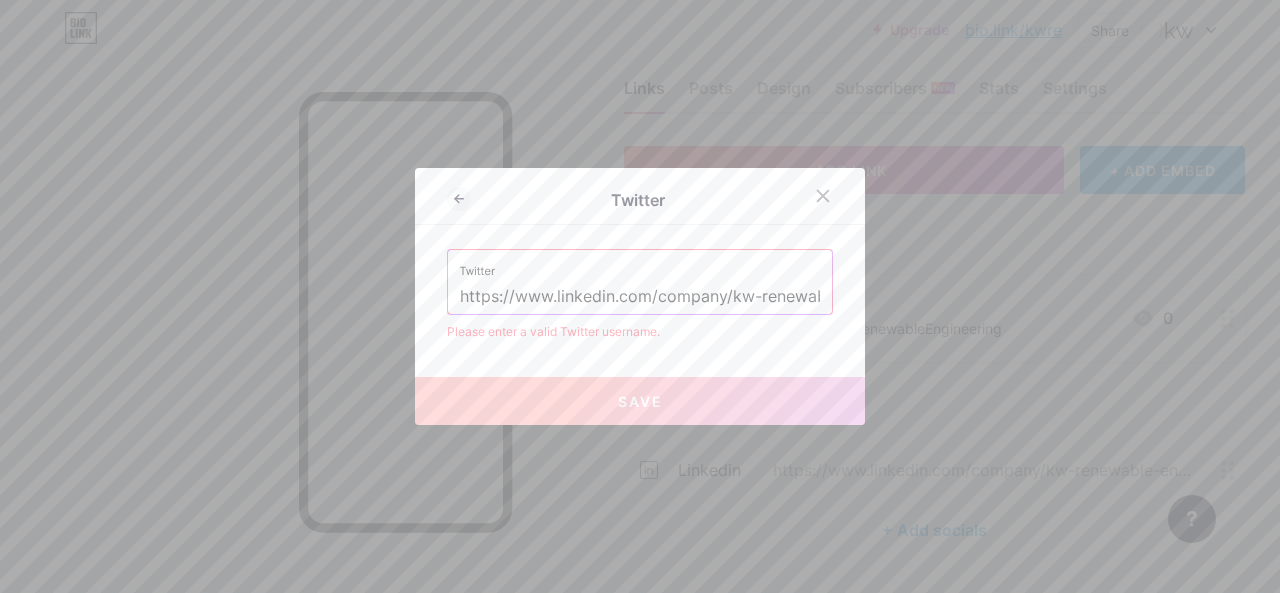 scroll, scrollTop: 0, scrollLeft: 358, axis: horizontal 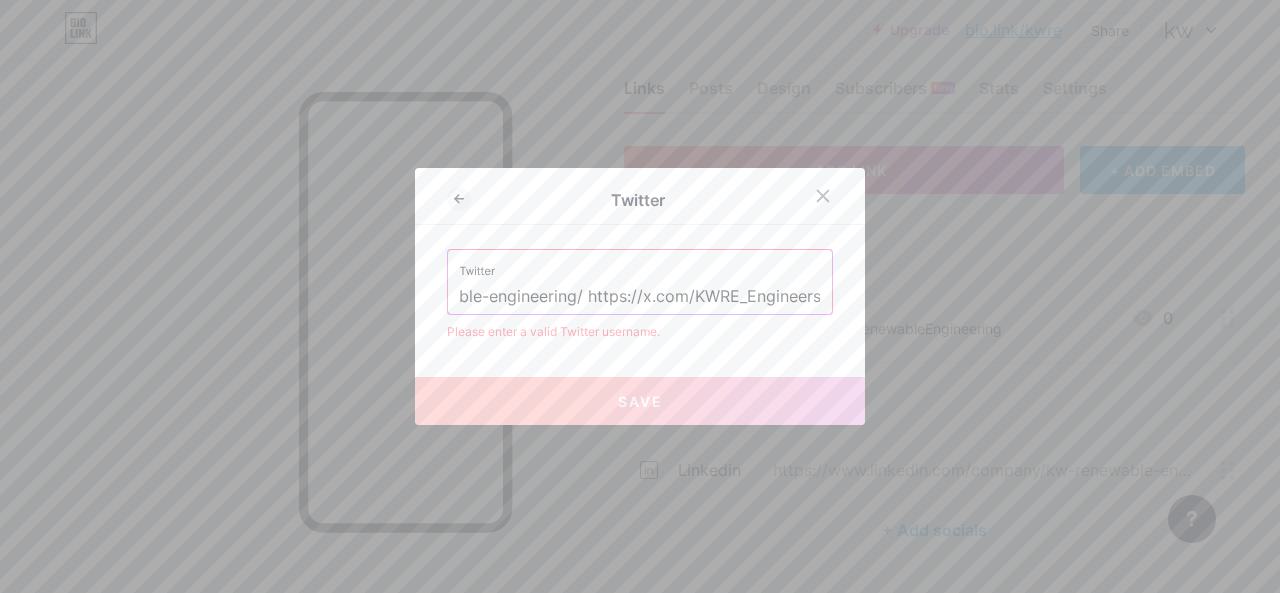 type on "https://www.linkedin.com/company/kw-renewable-engineering/ https://x.com/KWRE_Engineers" 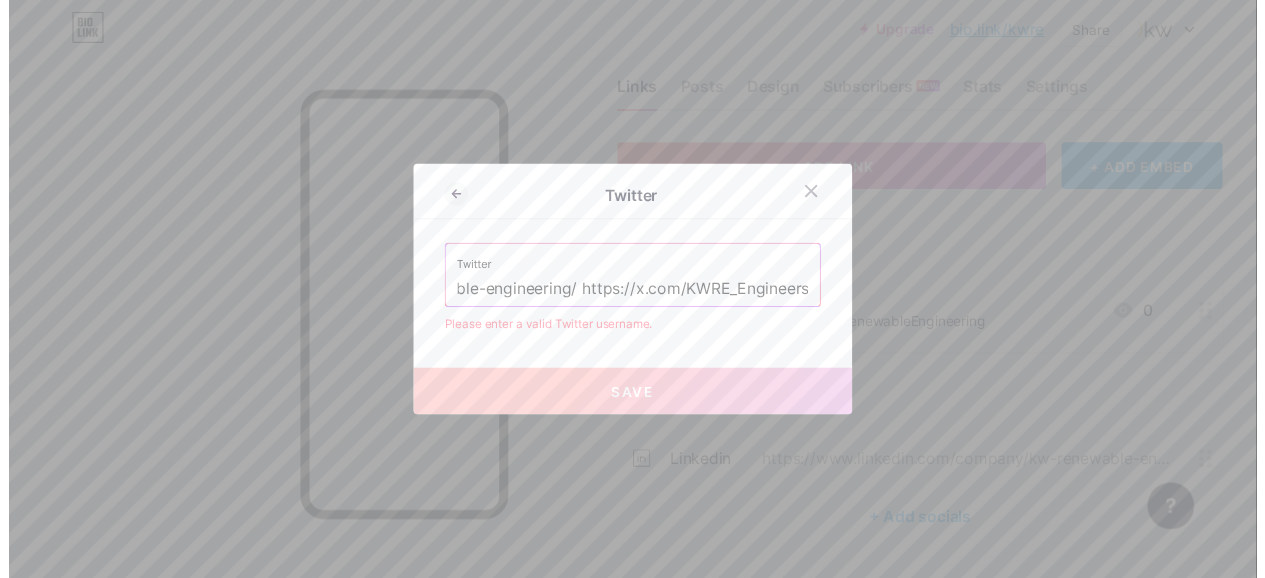 scroll, scrollTop: 0, scrollLeft: 0, axis: both 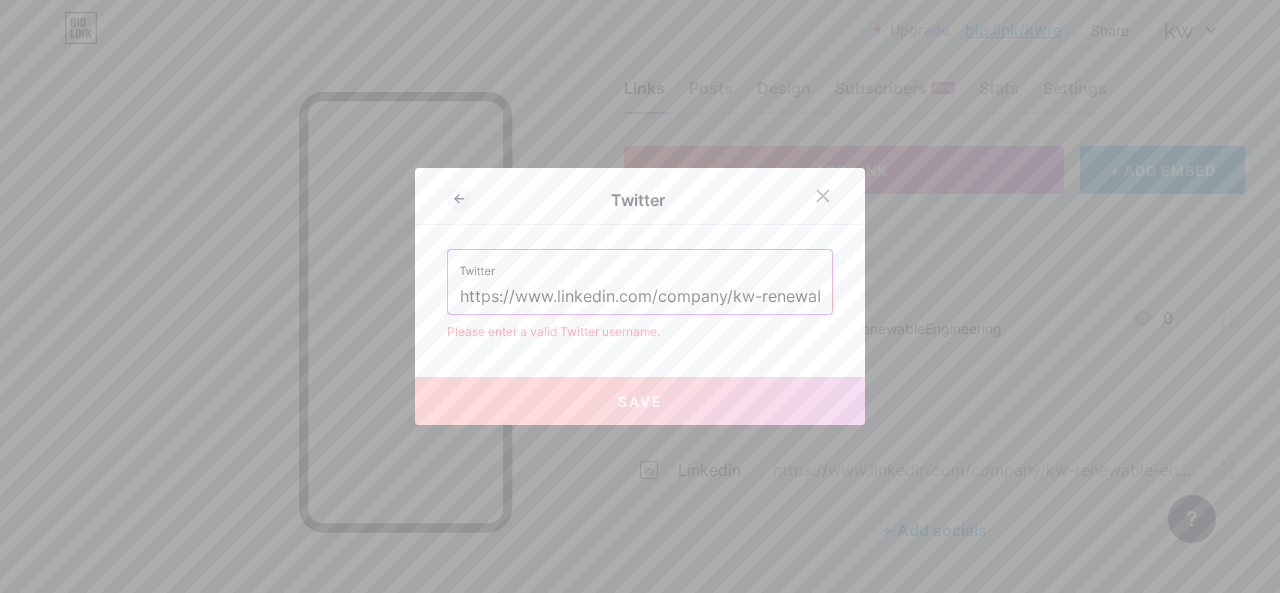 click on "https://www.linkedin.com/company/kw-renewable-engineering/ https://x.com/KWRE_Engineers" at bounding box center [640, 297] 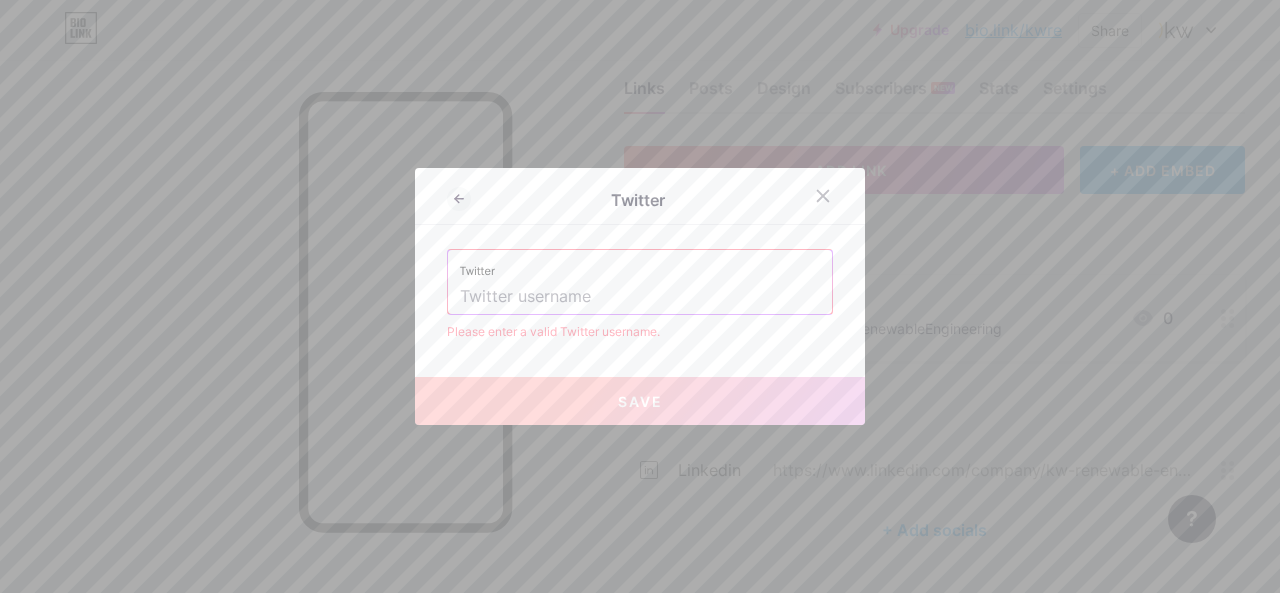 paste on "https://x.com/KWRE_Engineers" 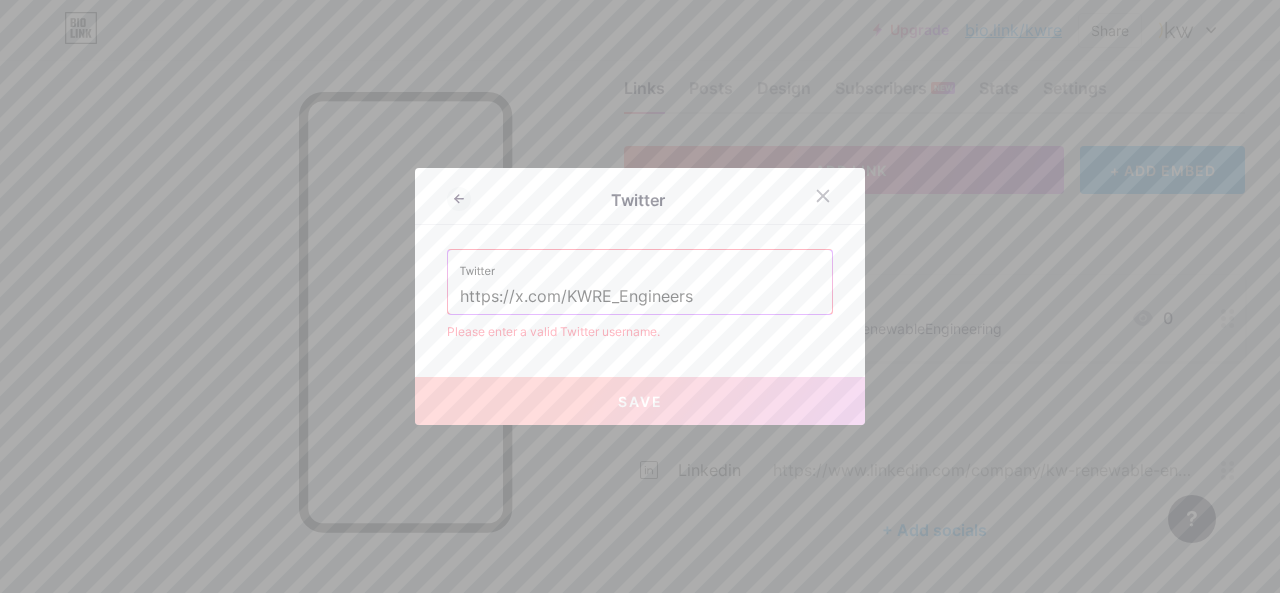type on "https://x.com/KWRE_Engineers" 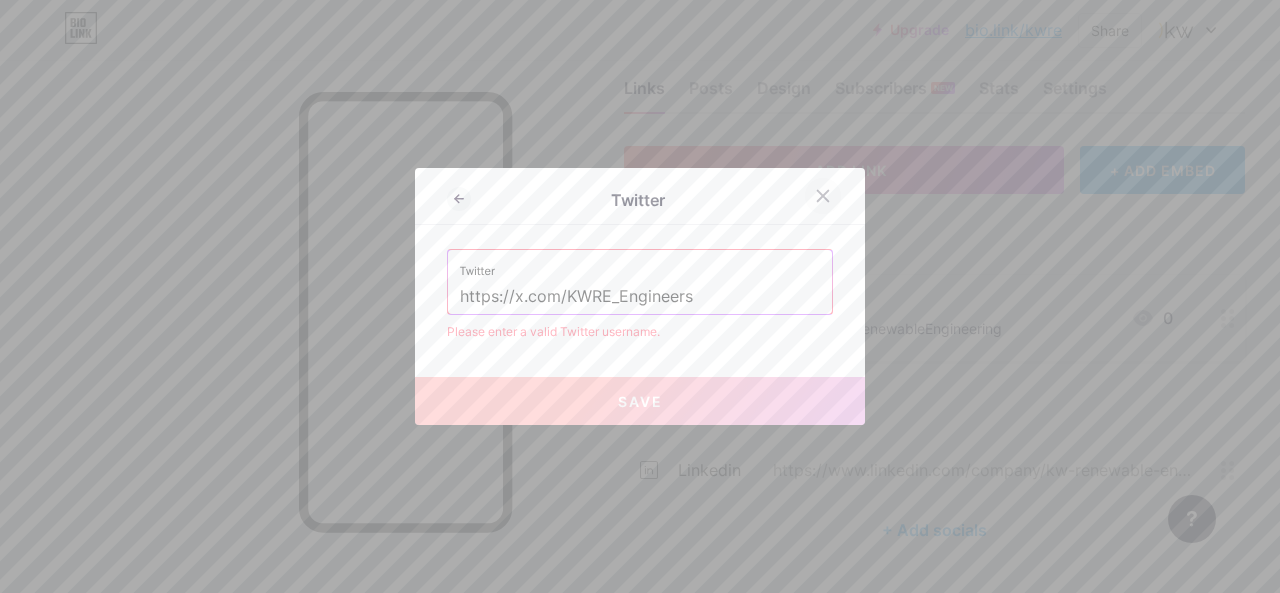 click at bounding box center (823, 196) 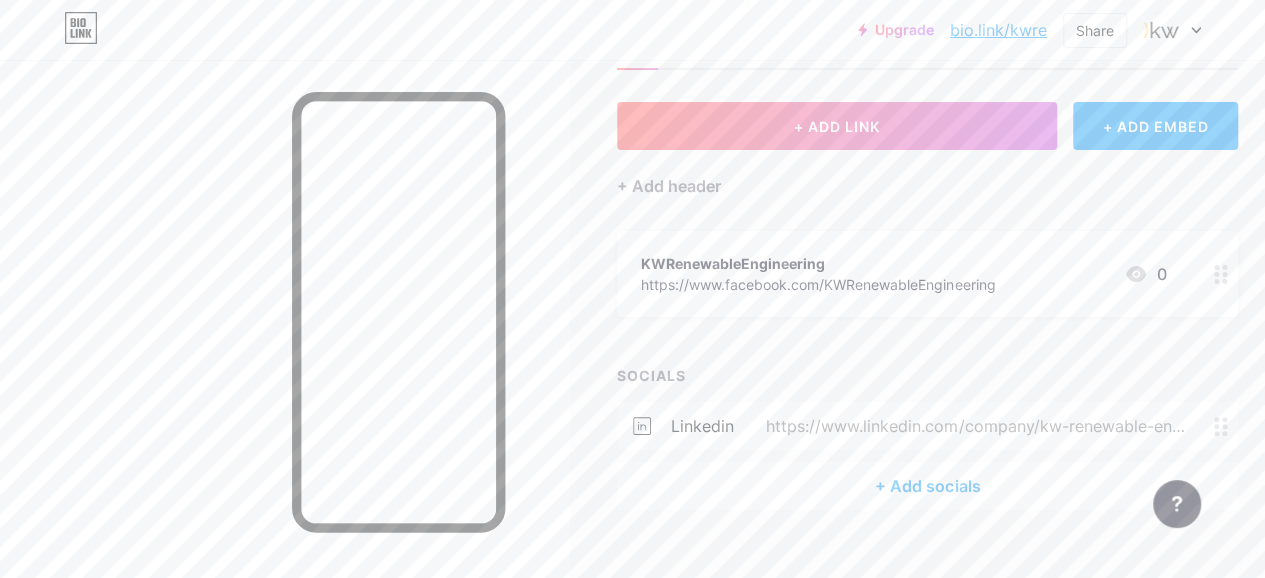 scroll, scrollTop: 0, scrollLeft: 0, axis: both 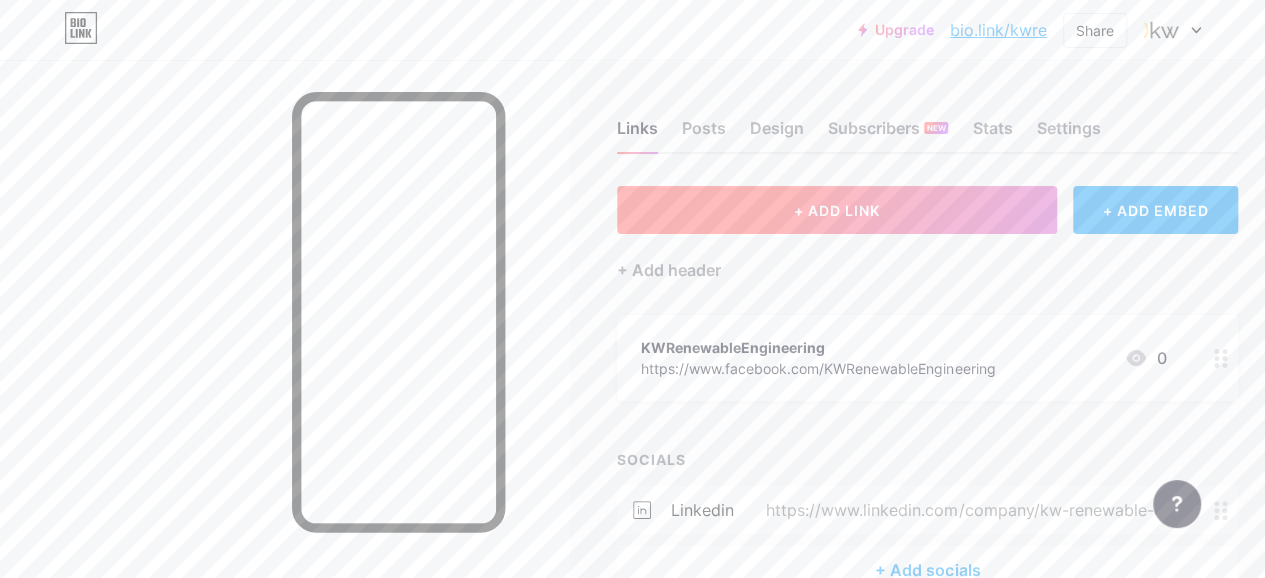 click on "+ ADD LINK" at bounding box center [837, 210] 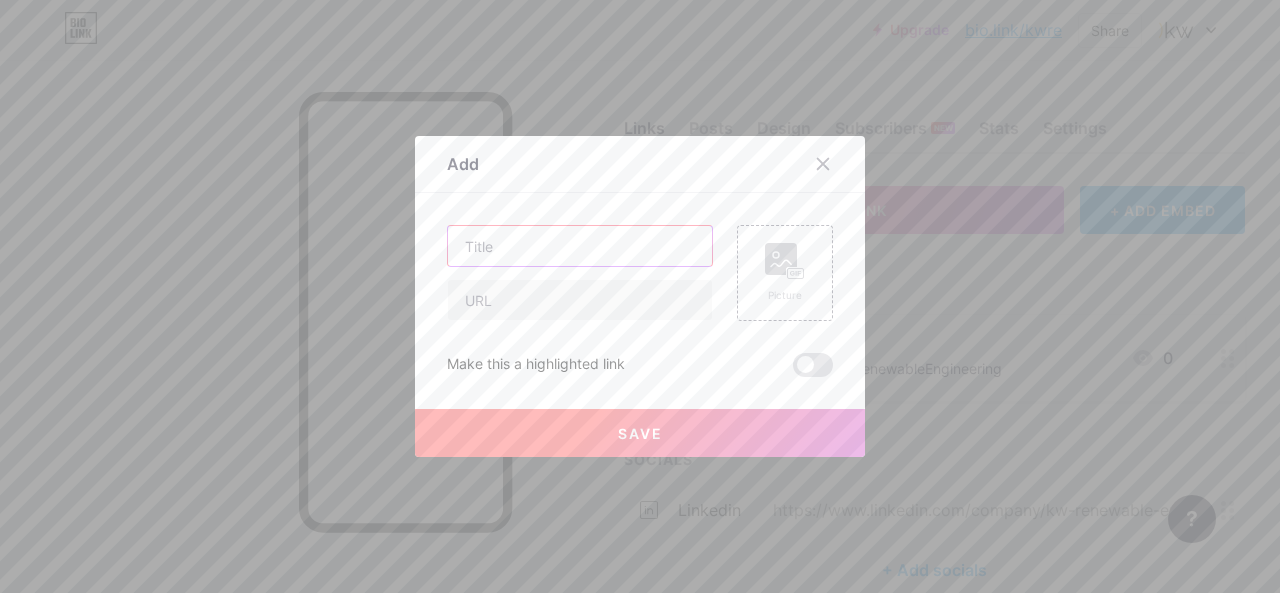 click at bounding box center (580, 246) 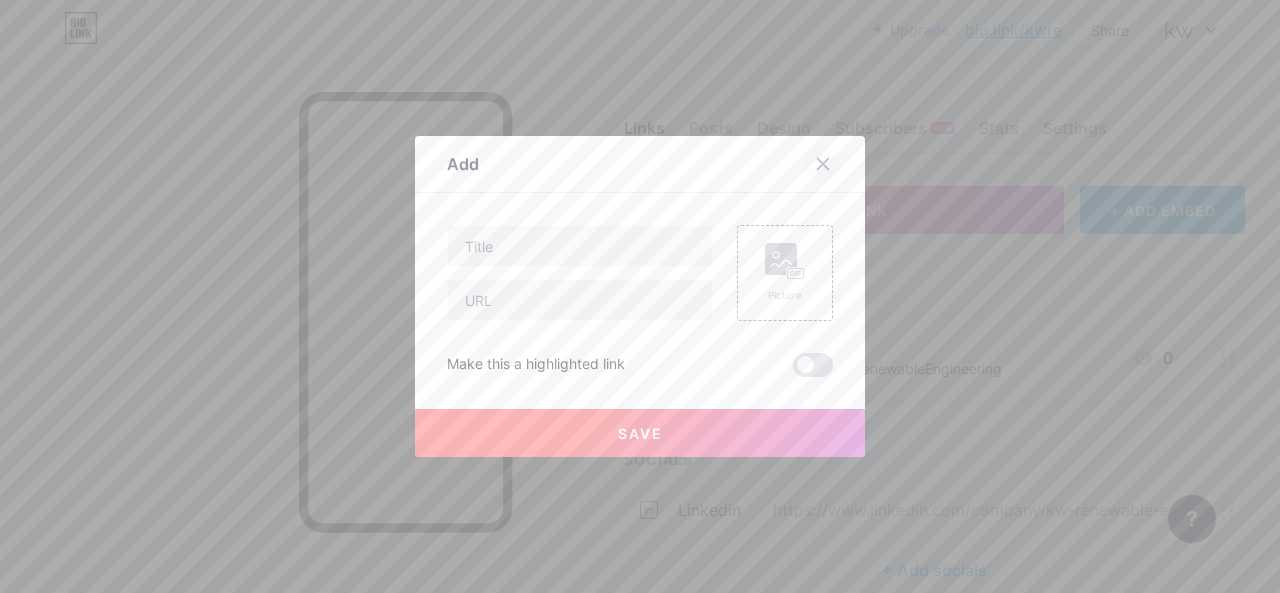 click 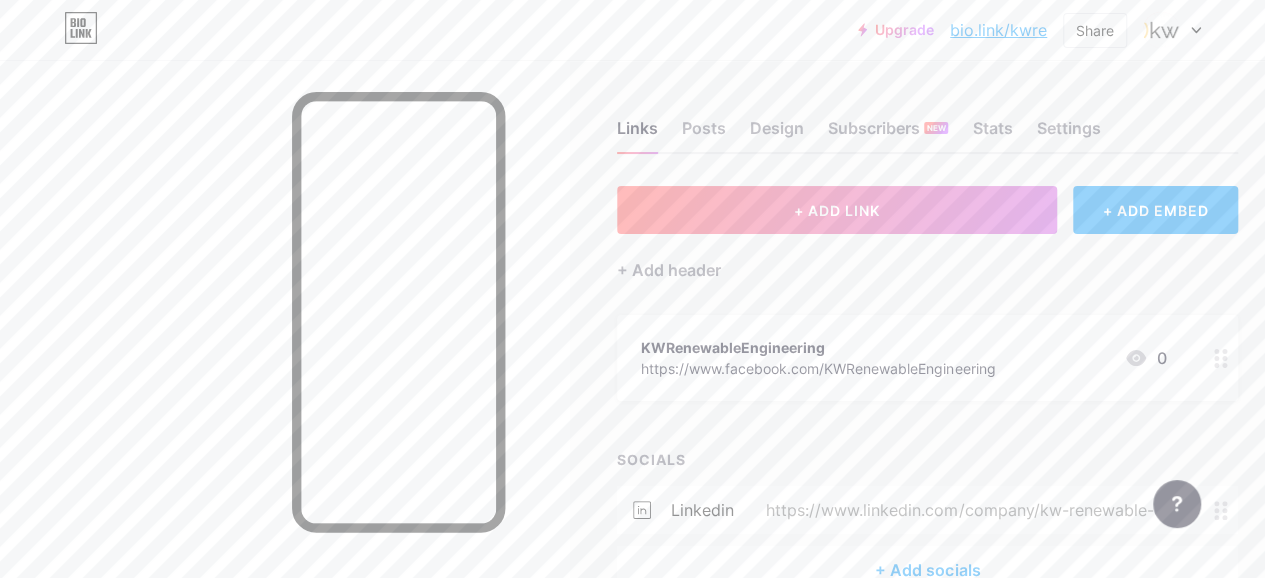 click on "+ ADD LINK     + ADD EMBED" at bounding box center [927, 210] 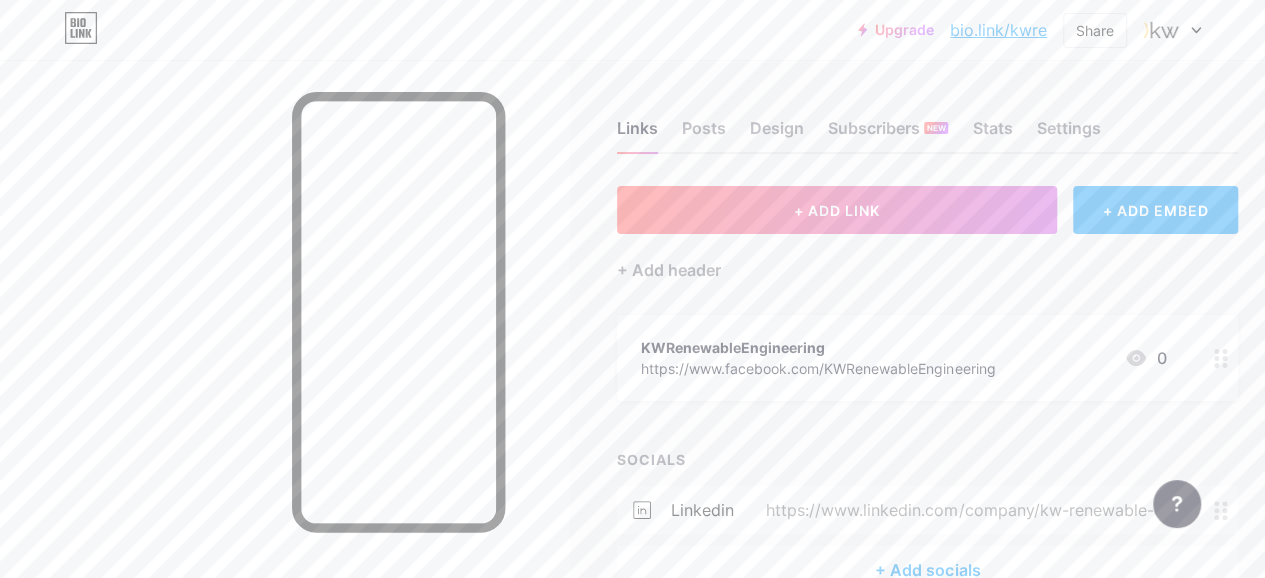 click on "+ ADD EMBED" at bounding box center [1155, 210] 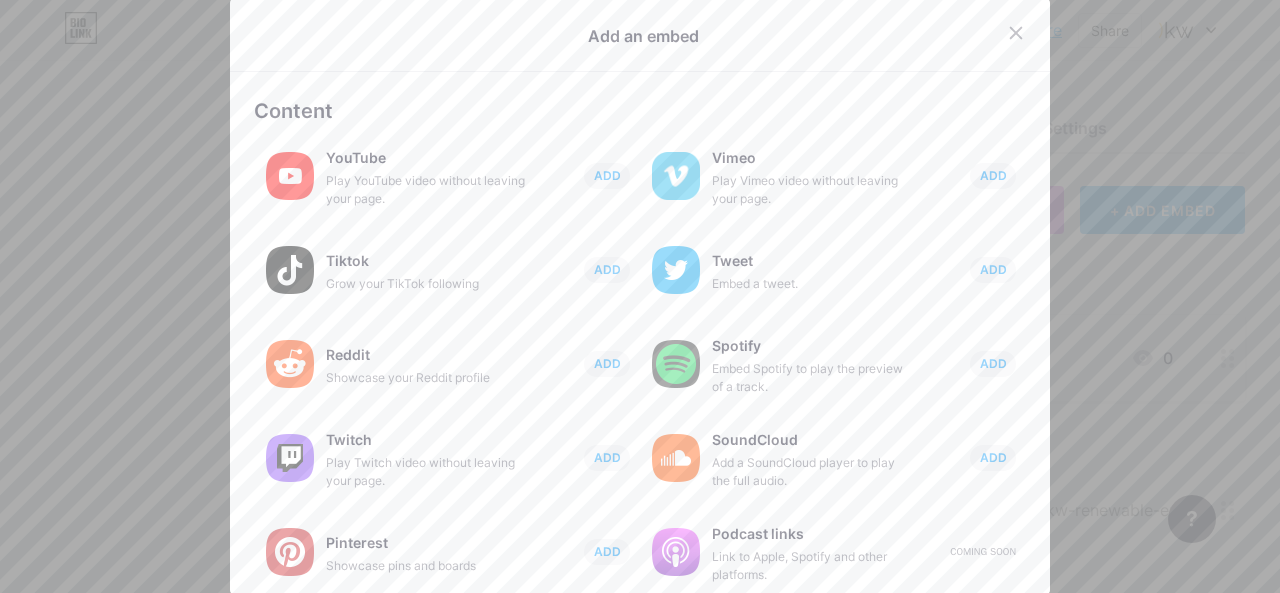 drag, startPoint x: 1005, startPoint y: 37, endPoint x: 1034, endPoint y: 57, distance: 35.22783 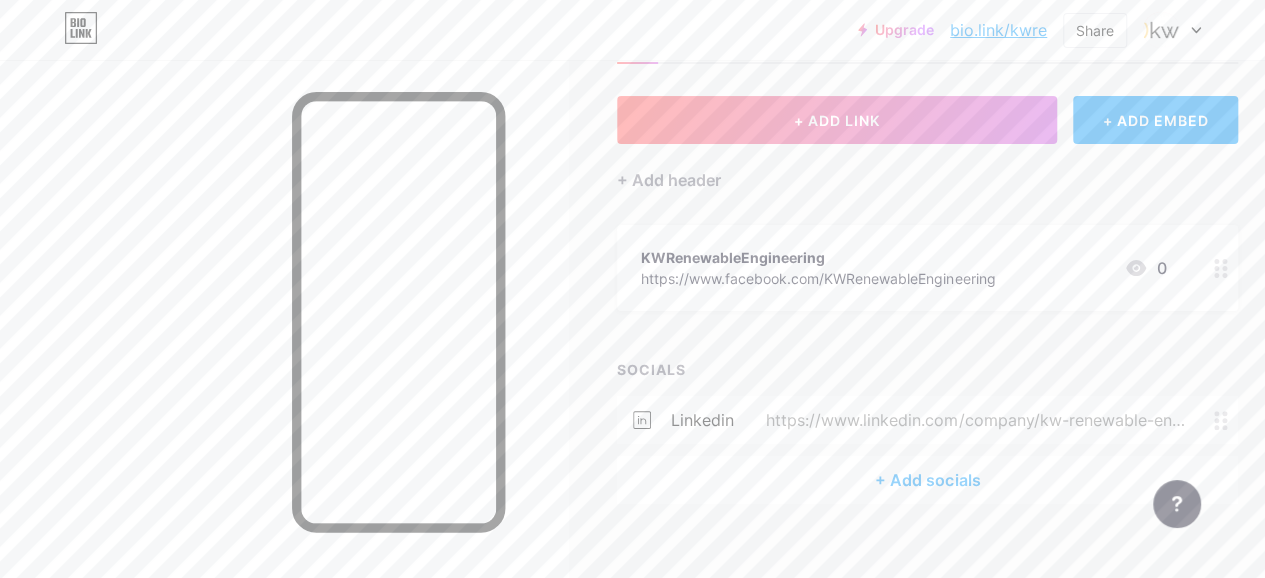 scroll, scrollTop: 102, scrollLeft: 0, axis: vertical 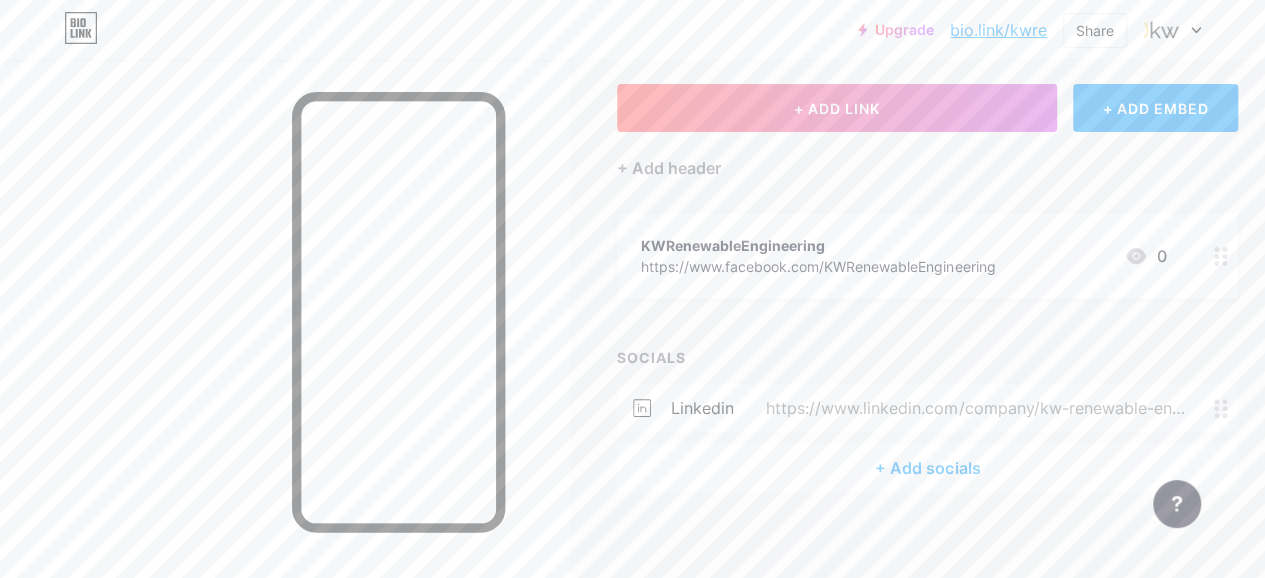 click on "https://www.facebook.com/KWRenewableEngineering" at bounding box center (818, 266) 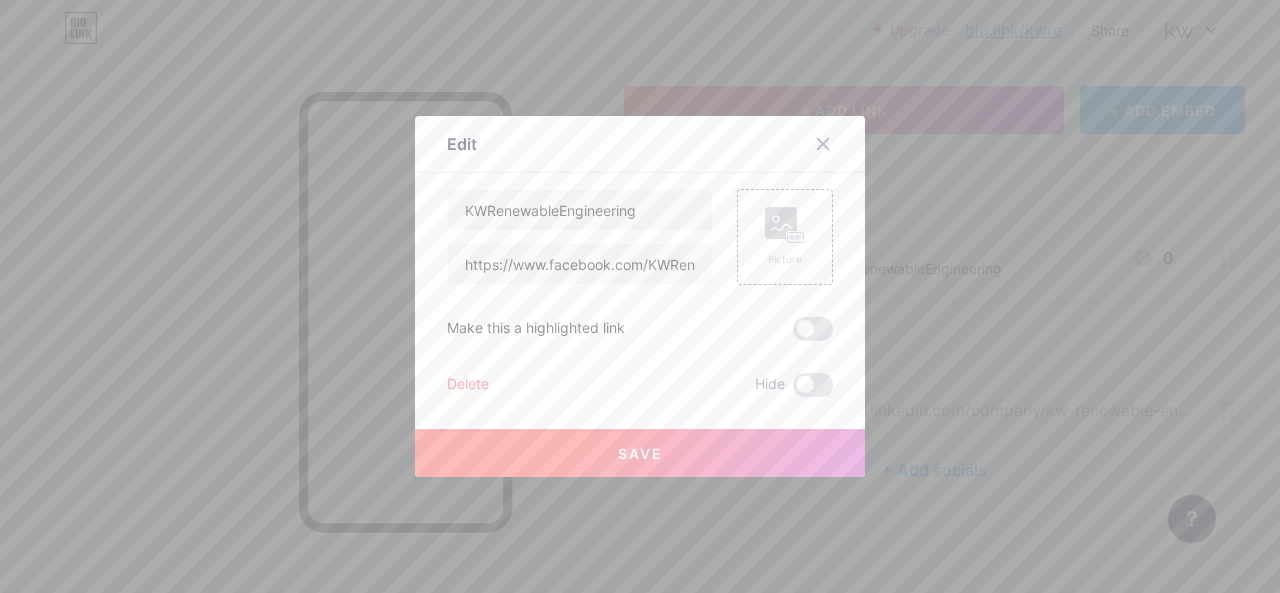 drag, startPoint x: 940, startPoint y: 315, endPoint x: 949, endPoint y: 321, distance: 10.816654 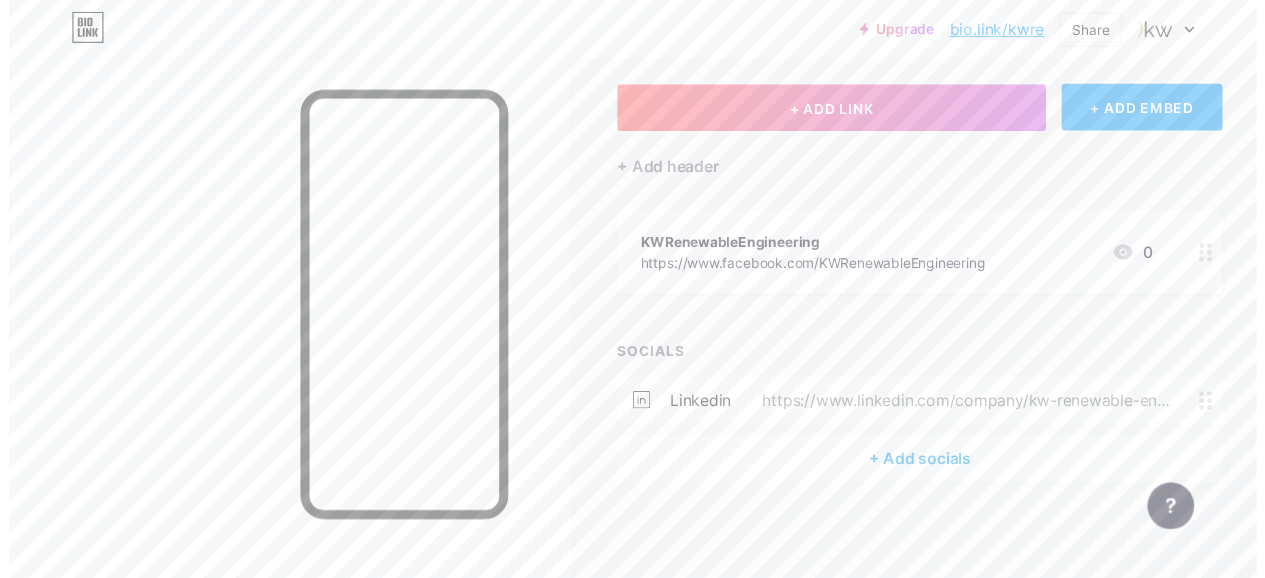 scroll, scrollTop: 102, scrollLeft: 0, axis: vertical 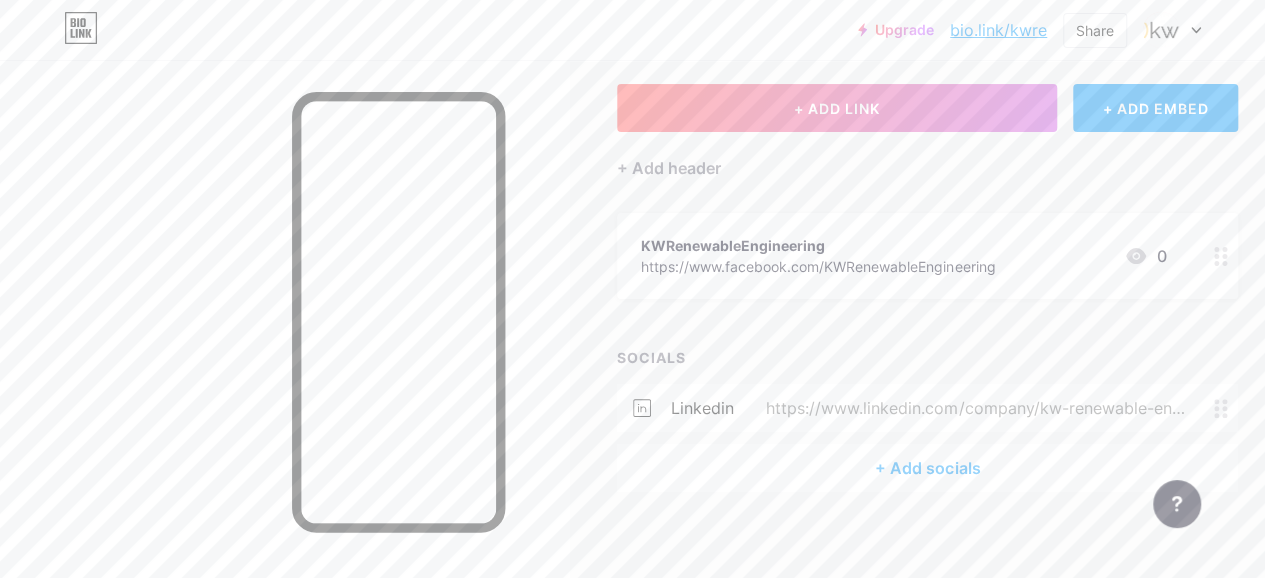 click on "+ Add socials" at bounding box center (927, 468) 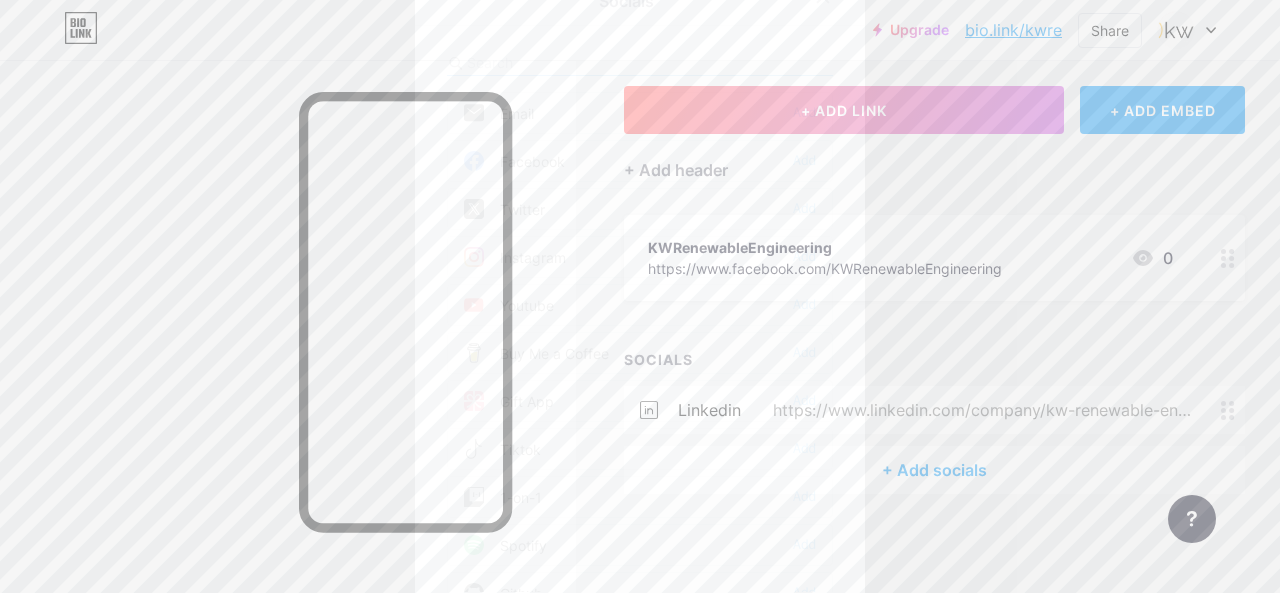 click at bounding box center (640, 296) 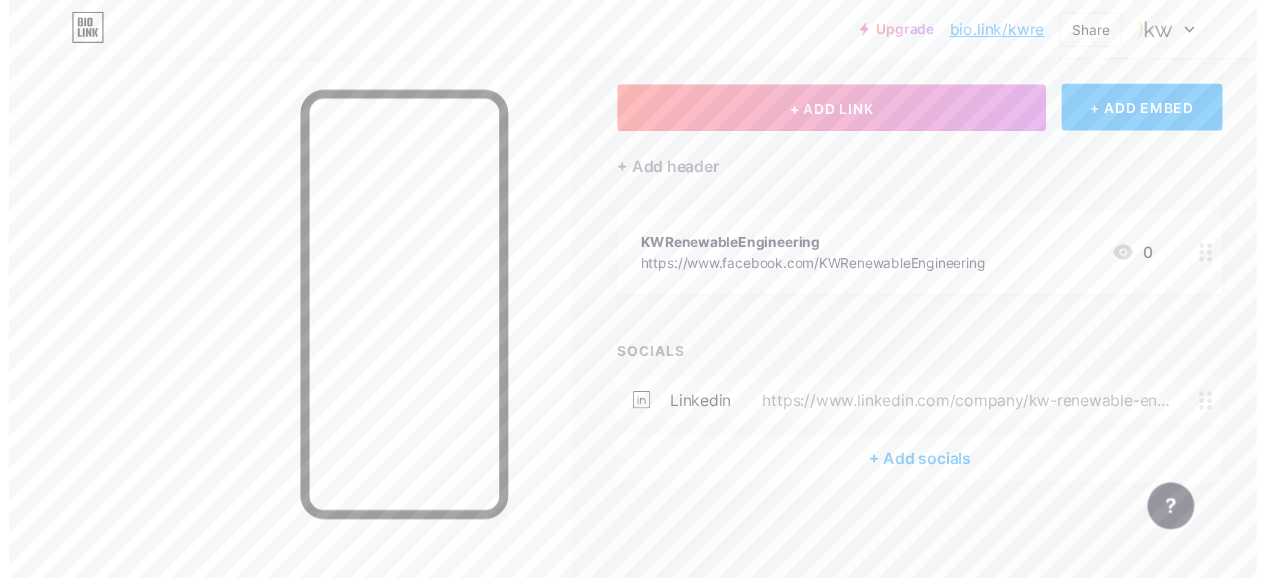 scroll, scrollTop: 102, scrollLeft: 0, axis: vertical 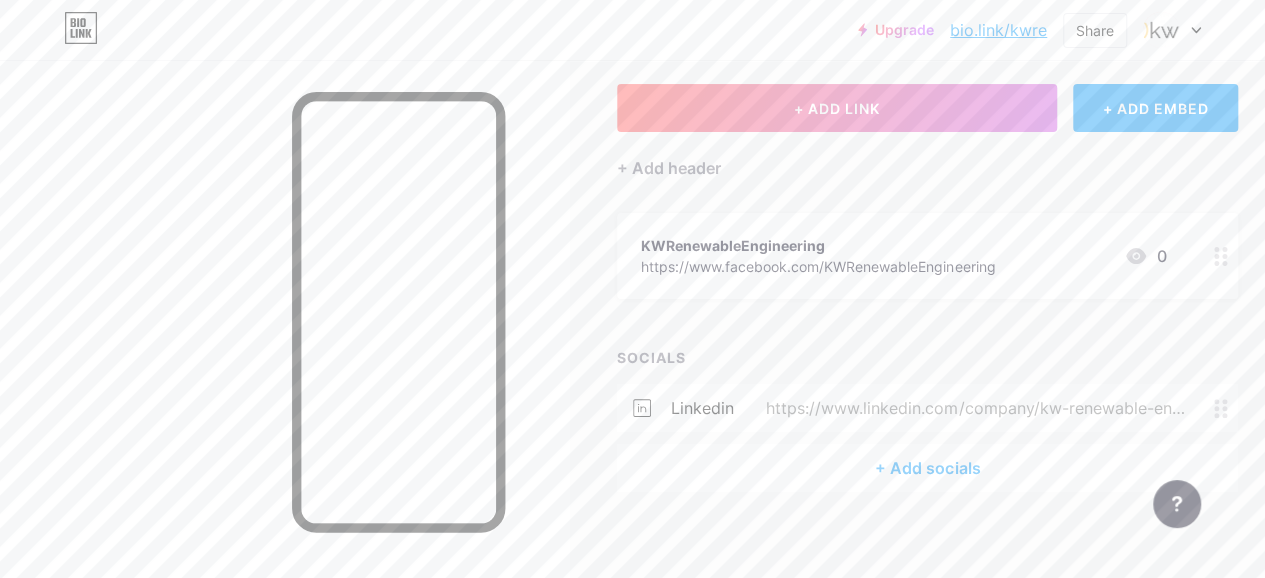 click 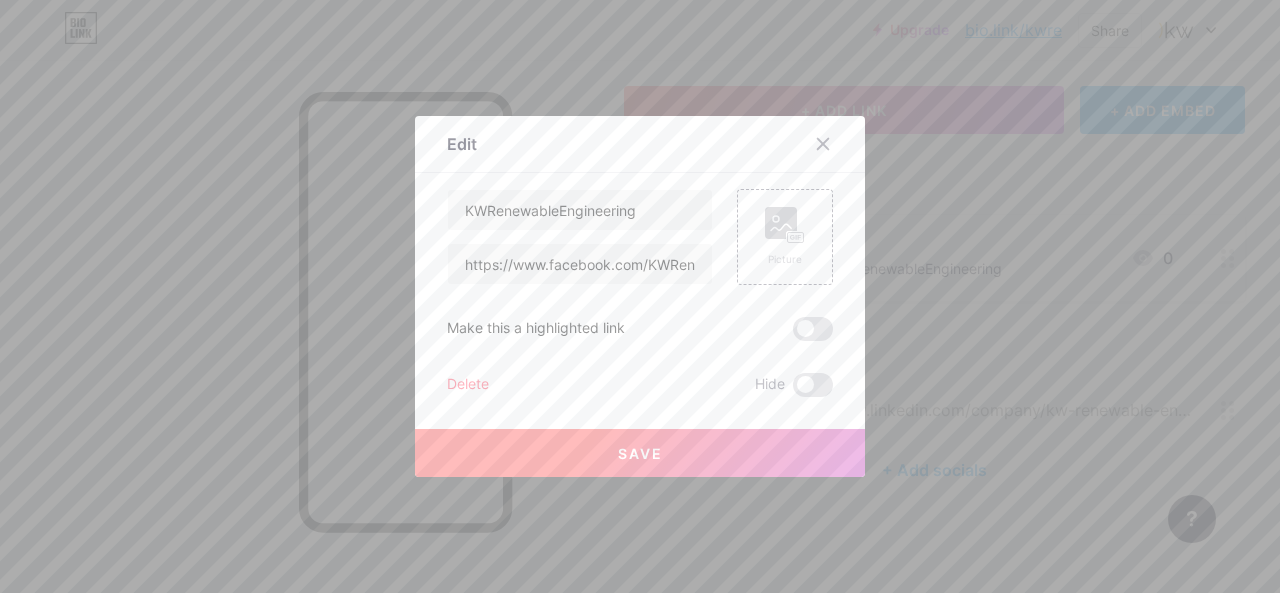 drag, startPoint x: 1128, startPoint y: 341, endPoint x: 978, endPoint y: 223, distance: 190.85072 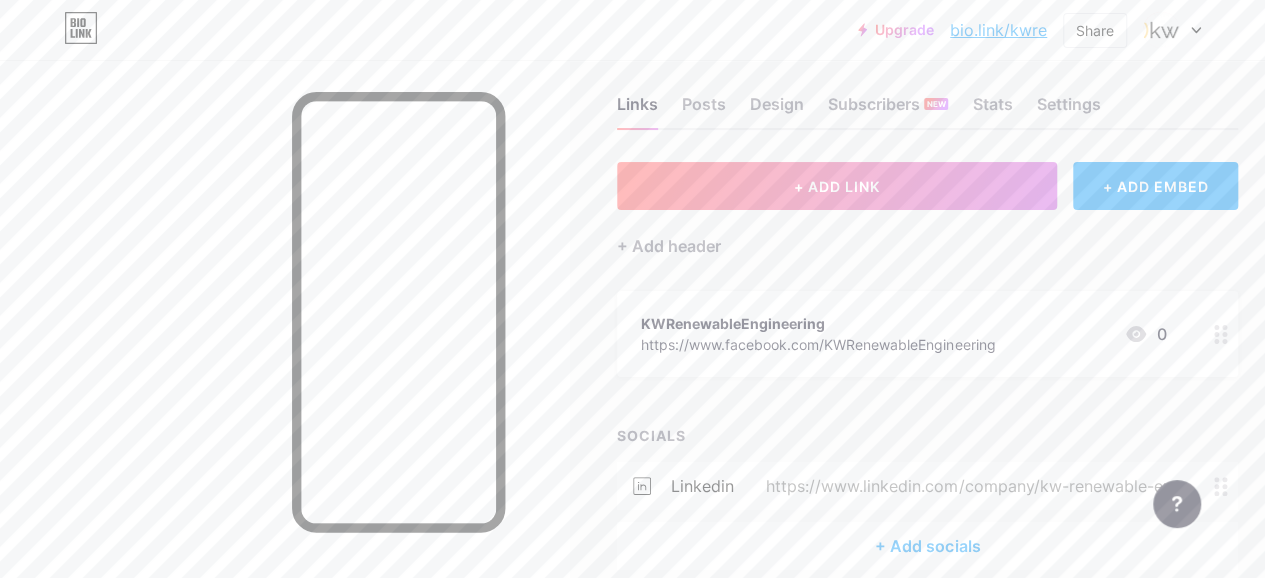 scroll, scrollTop: 0, scrollLeft: 0, axis: both 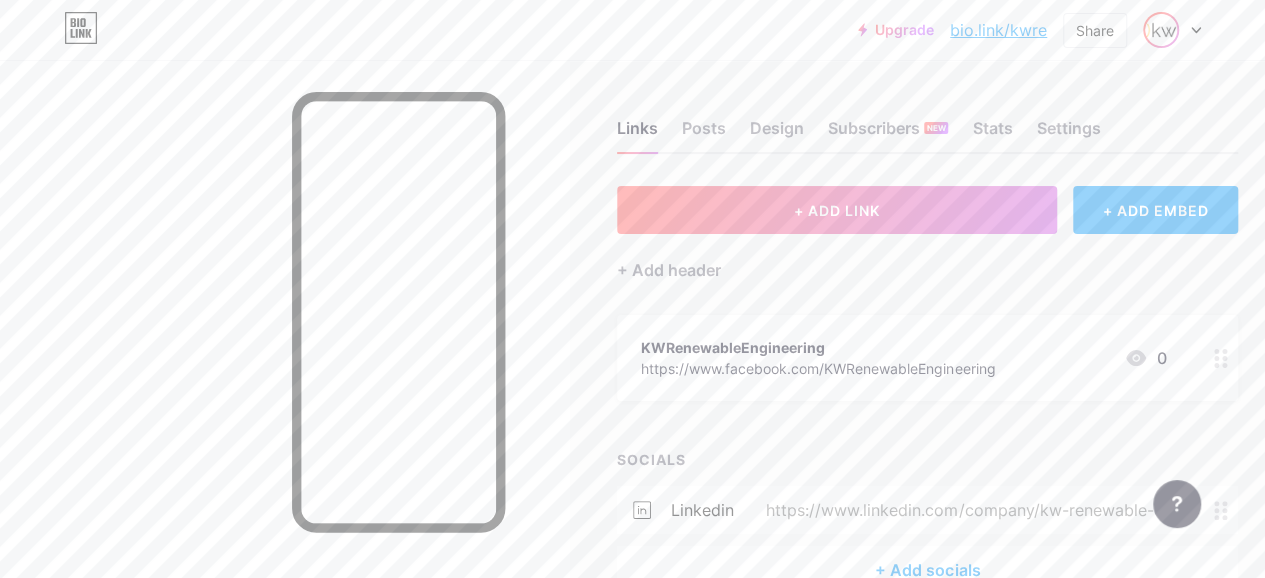 click at bounding box center [1172, 30] 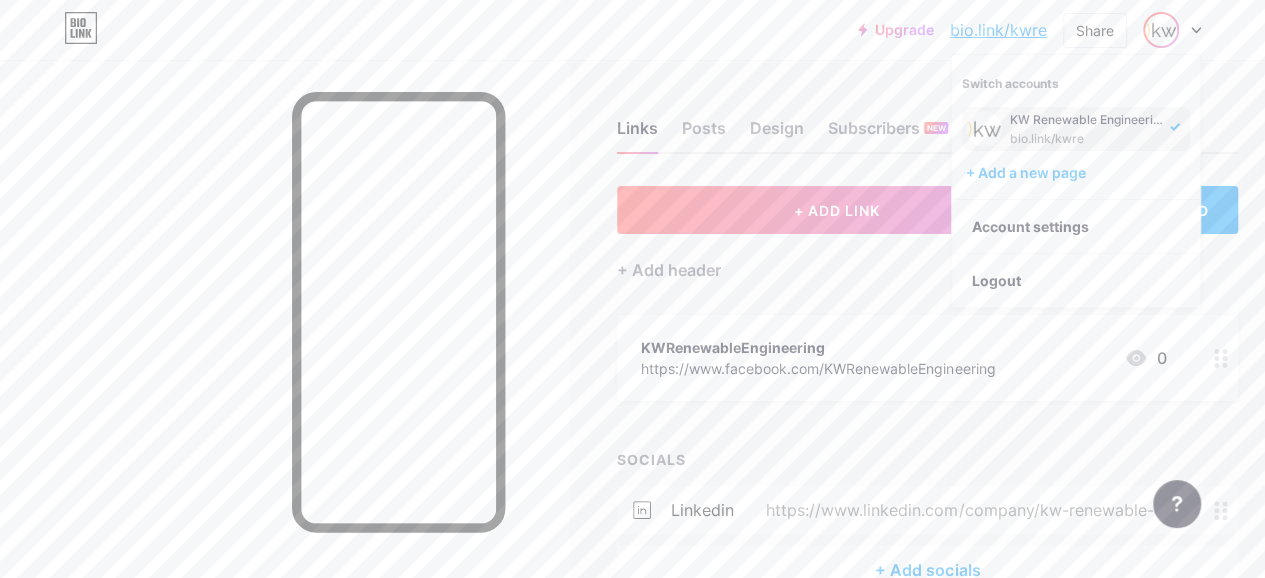 drag, startPoint x: 1042, startPoint y: 134, endPoint x: 1032, endPoint y: 109, distance: 26.925823 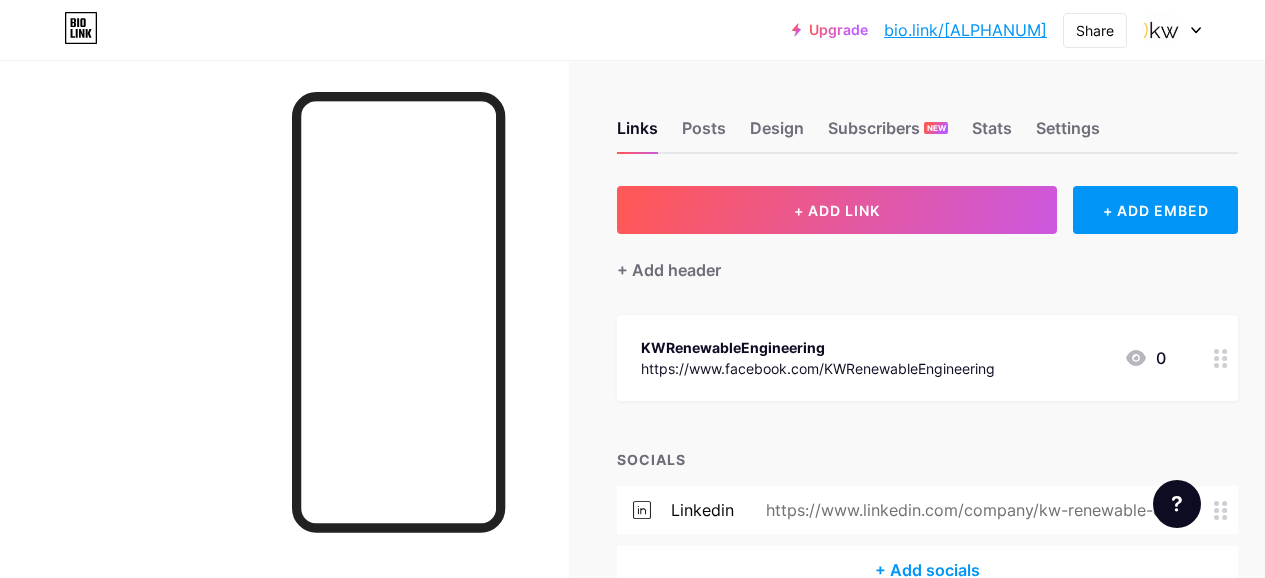 scroll, scrollTop: 0, scrollLeft: 0, axis: both 